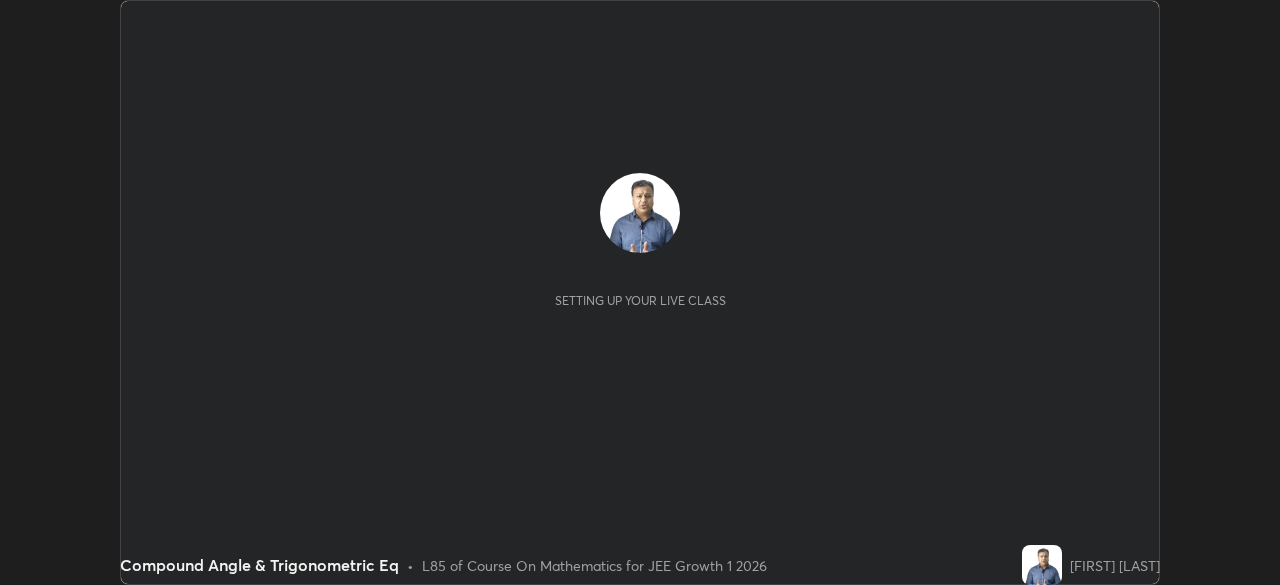 scroll, scrollTop: 0, scrollLeft: 0, axis: both 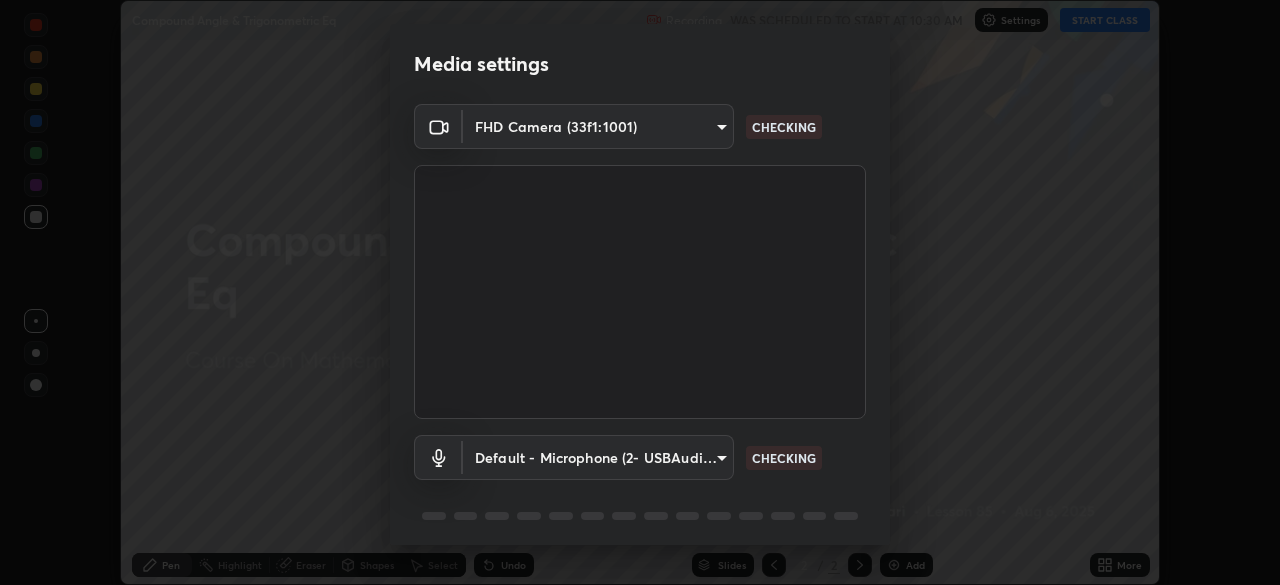 type on "[HASH]" 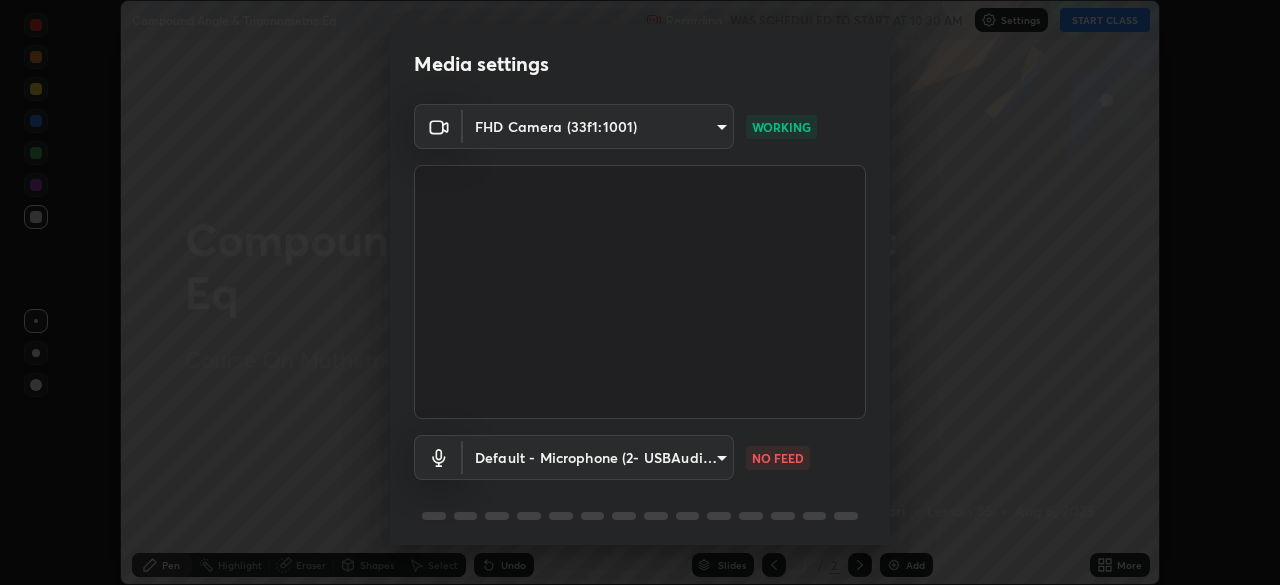 click on "NO FEED" at bounding box center (778, 458) 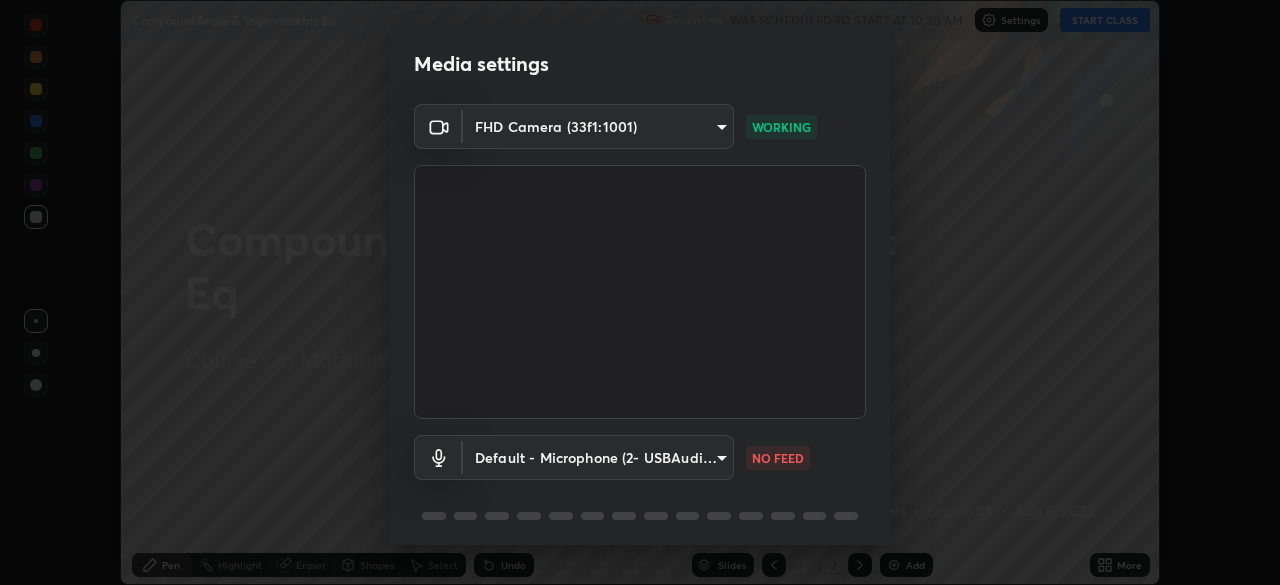 click on "Erase all Compound Angle & Trigonometric Eq Recording WAS SCHEDULED TO START AT  10:30 AM Settings START CLASS Setting up your live class Compound Angle & Trigonometric Eq • L85 of Course On Mathematics for JEE Growth 1 2026 [FIRST] [LAST] Pen Highlight Eraser Shapes Select Undo Slides 2 / 2 Add More No doubts shared Encourage your learners to ask a doubt for better clarity Report an issue Reason for reporting Buffering Chat not working Audio - Video sync issue Educator video quality low ​ Attach an image Report Media settings FHD Camera ([HASH]) [HASH] WORKING Default - Microphone (2- USBAudio1.0) default NO FEED 1 / 5 Next" at bounding box center [640, 292] 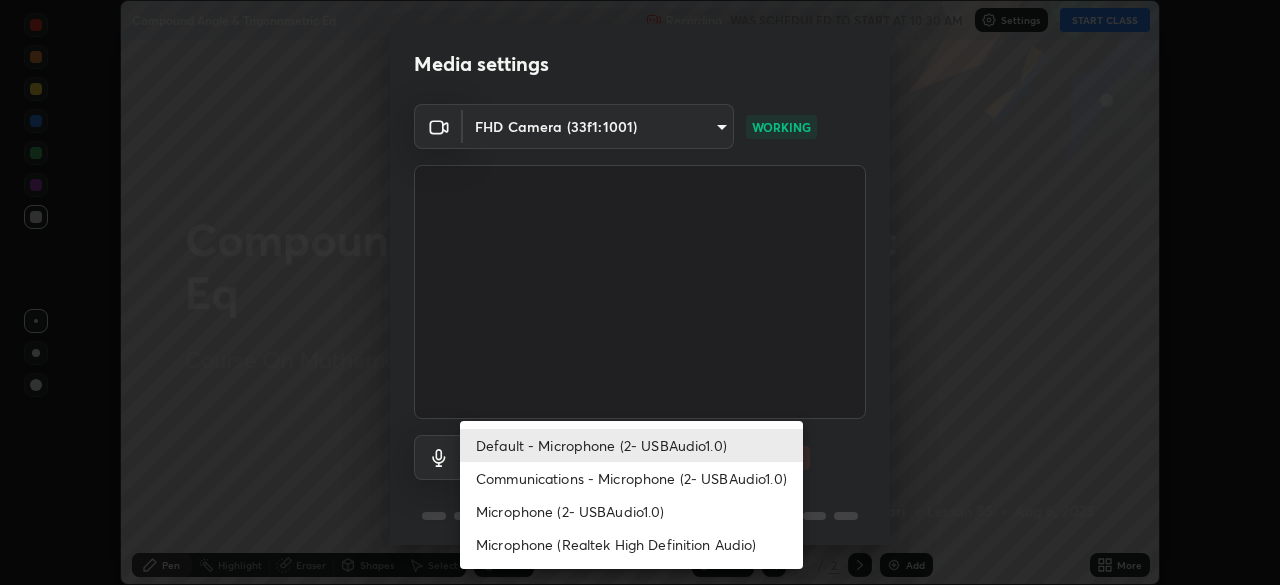 click on "Microphone (2- USBAudio1.0)" at bounding box center (631, 511) 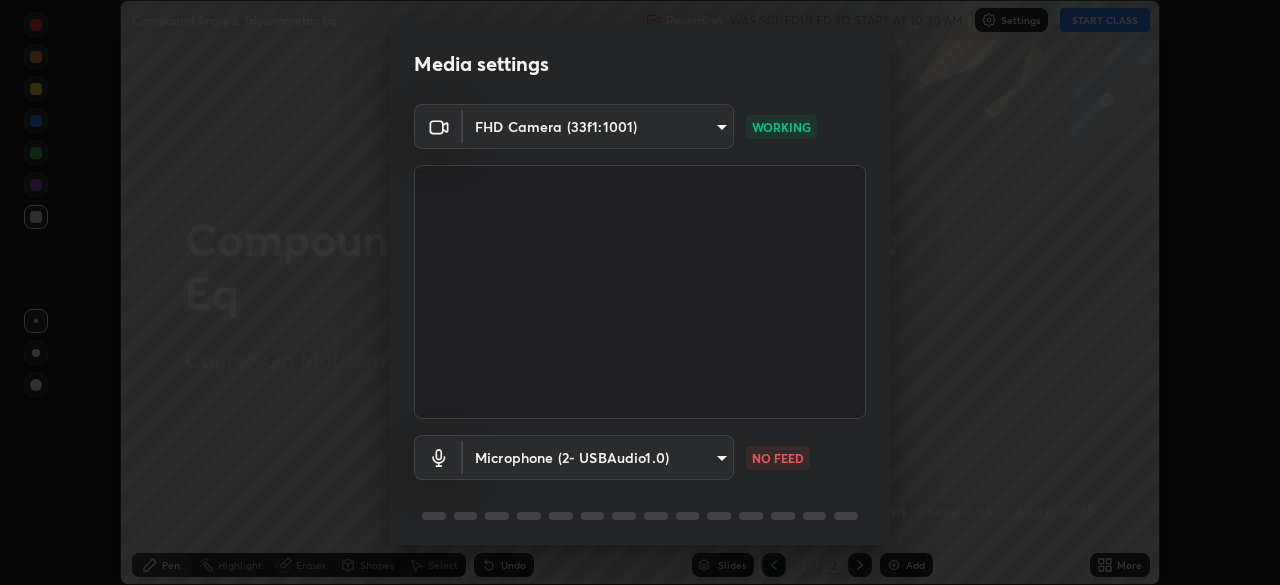 click on "Erase all Compound Angle & Trigonometric Eq Recording WAS SCHEDULED TO START AT  10:30 AM Settings START CLASS Setting up your live class Compound Angle & Trigonometric Eq • L85 of Course On Mathematics for JEE Growth 1 2026 [FIRST] [LAST] Pen Highlight Eraser Shapes Select Undo Slides 2 / 2 Add More No doubts shared Encourage your learners to ask a doubt for better clarity Report an issue Reason for reporting Buffering Chat not working Audio - Video sync issue Educator video quality low ​ Attach an image Report Media settings FHD Camera ([HASH]) [HASH] WORKING Microphone (2- USBAudio1.0) [HASH] NO FEED 1 / 5 Next" at bounding box center (640, 292) 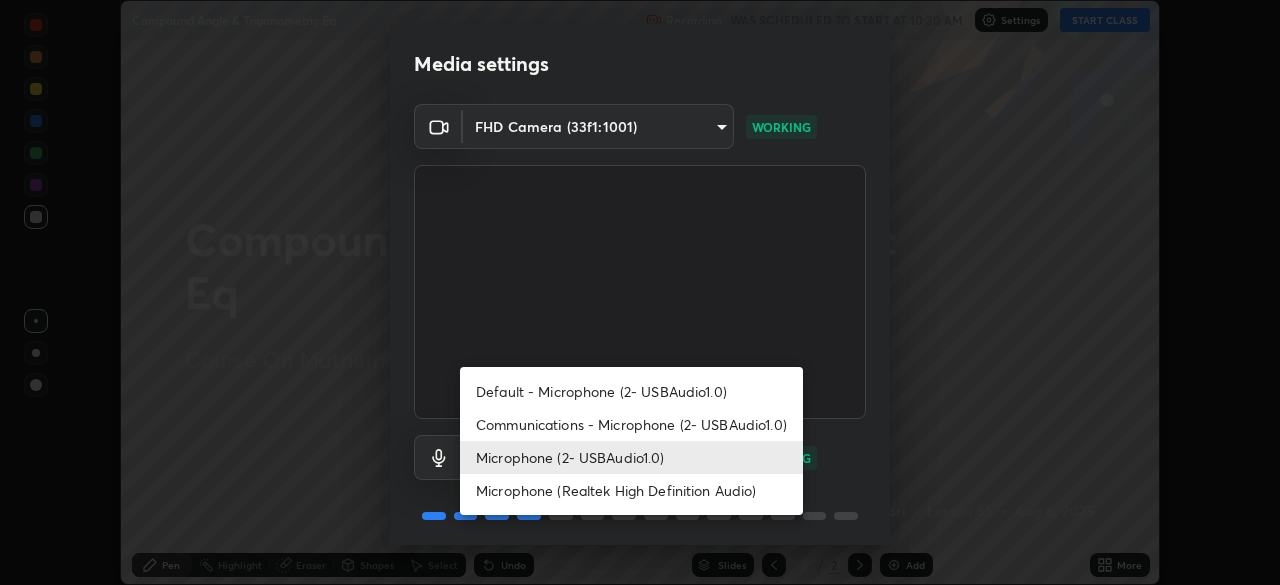click on "Microphone (2- USBAudio1.0)" at bounding box center [631, 457] 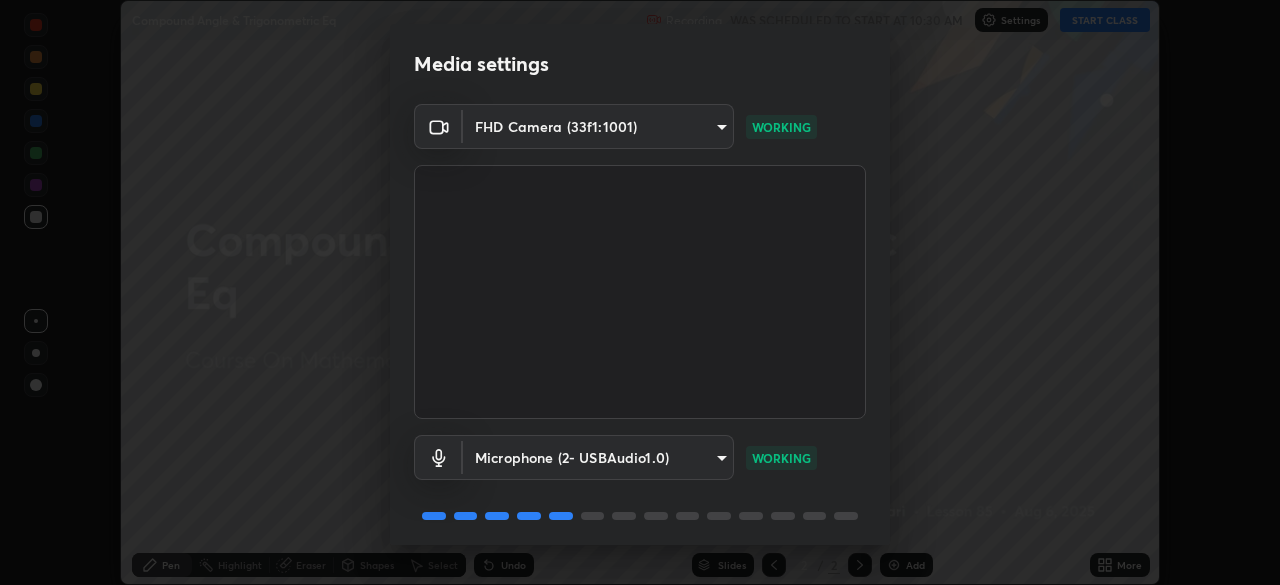 click on "Erase all Compound Angle & Trigonometric Eq Recording WAS SCHEDULED TO START AT  10:30 AM Settings START CLASS Setting up your live class Compound Angle & Trigonometric Eq • L85 of Course On Mathematics for JEE Growth 1 2026 [FIRST] [LAST] Pen Highlight Eraser Shapes Select Undo Slides 2 / 2 Add More No doubts shared Encourage your learners to ask a doubt for better clarity Report an issue Reason for reporting Buffering Chat not working Audio - Video sync issue Educator video quality low ​ Attach an image Report Media settings FHD Camera ([HASH]) [HASH] WORKING Microphone (2- USBAudio1.0) [HASH] WORKING 1 / 5 Next" at bounding box center [640, 292] 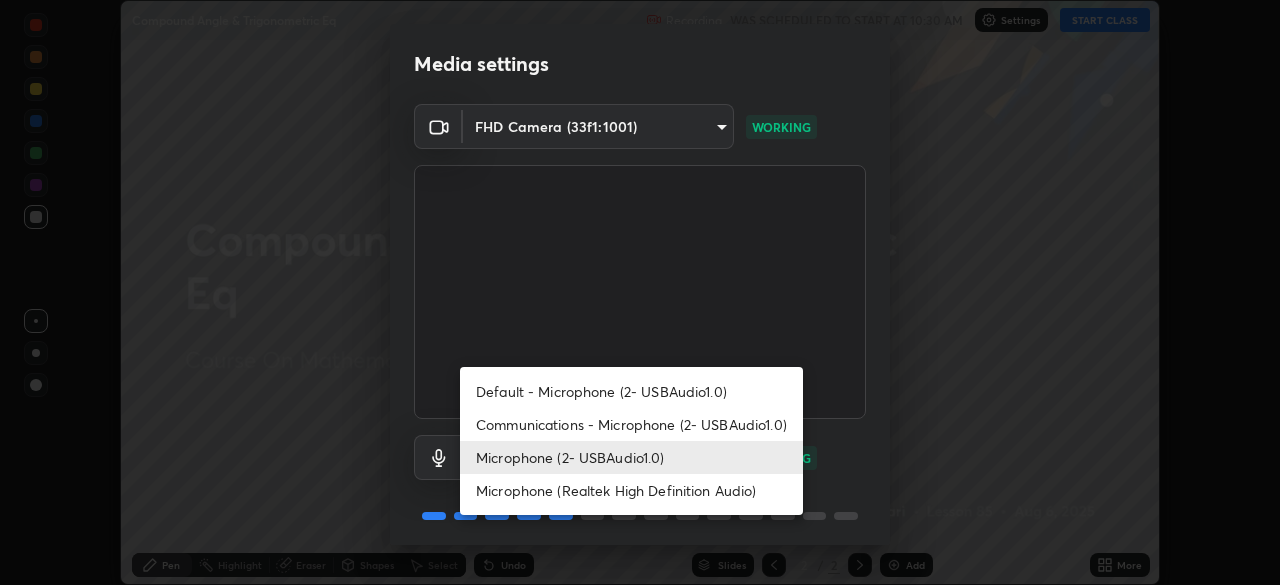 click on "Microphone (2- USBAudio1.0)" at bounding box center (631, 457) 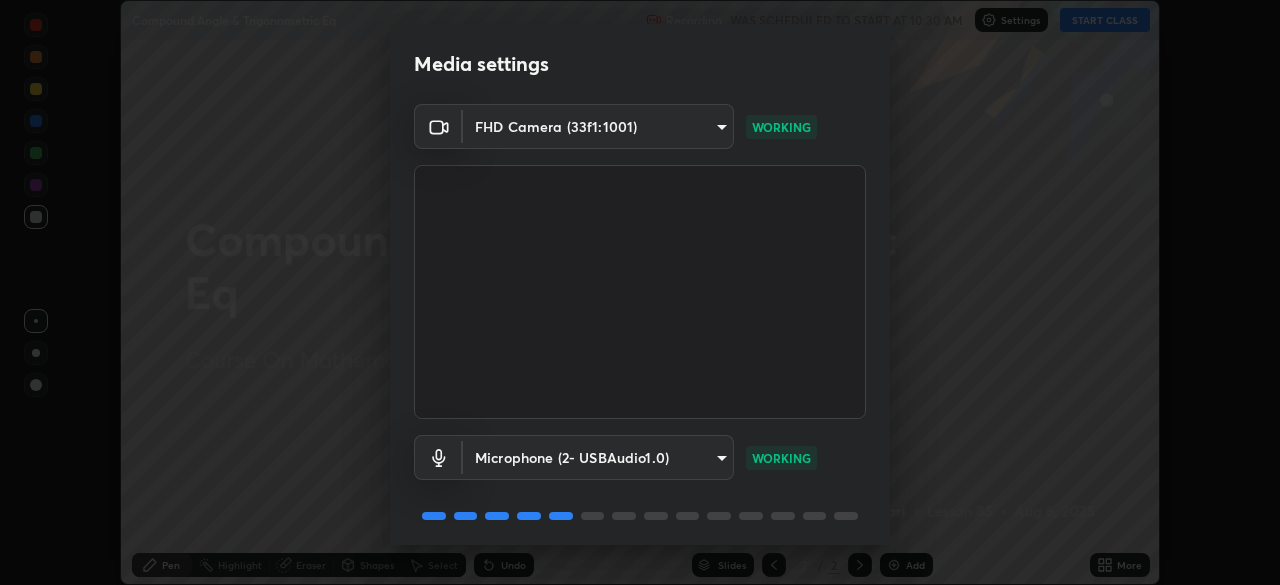 scroll, scrollTop: 71, scrollLeft: 0, axis: vertical 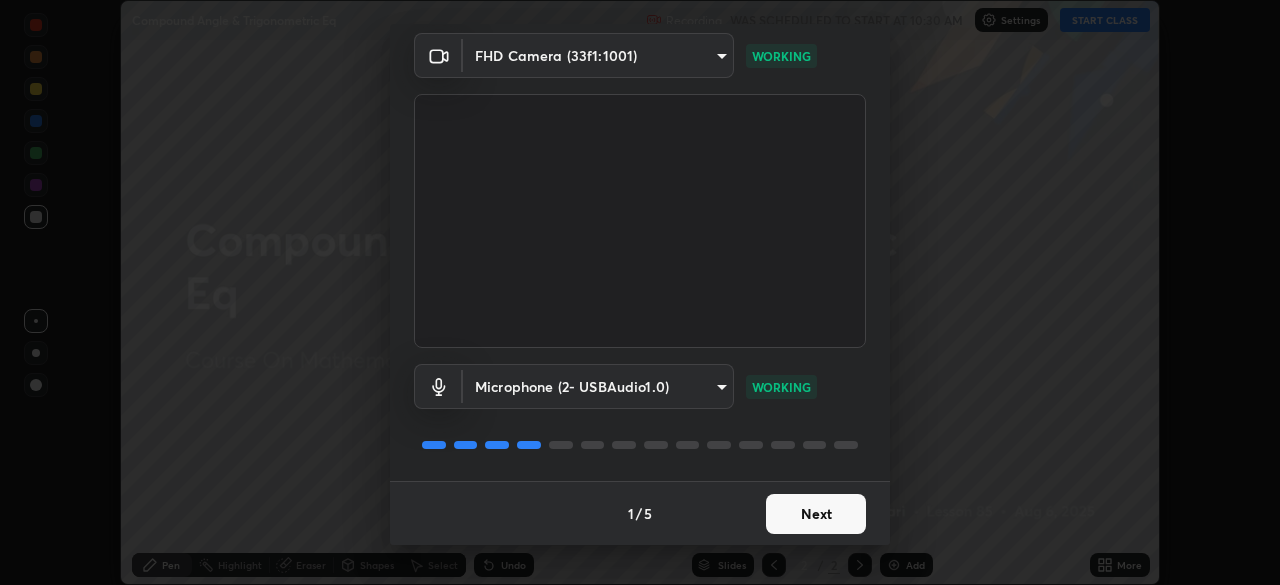 click on "Next" at bounding box center (816, 514) 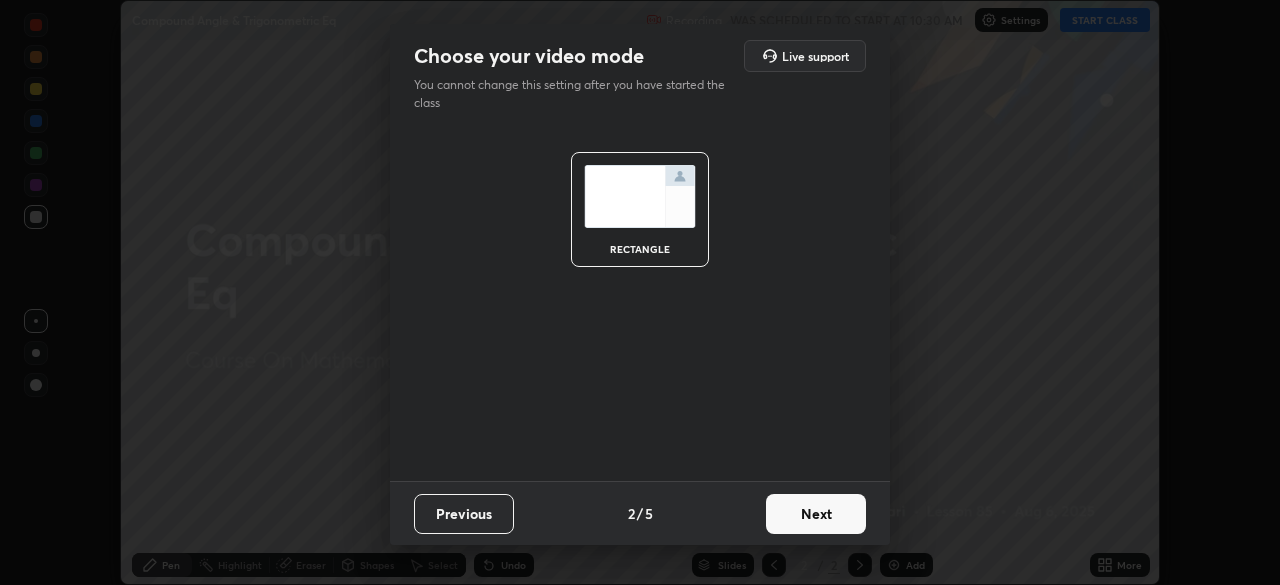 click on "Next" at bounding box center (816, 514) 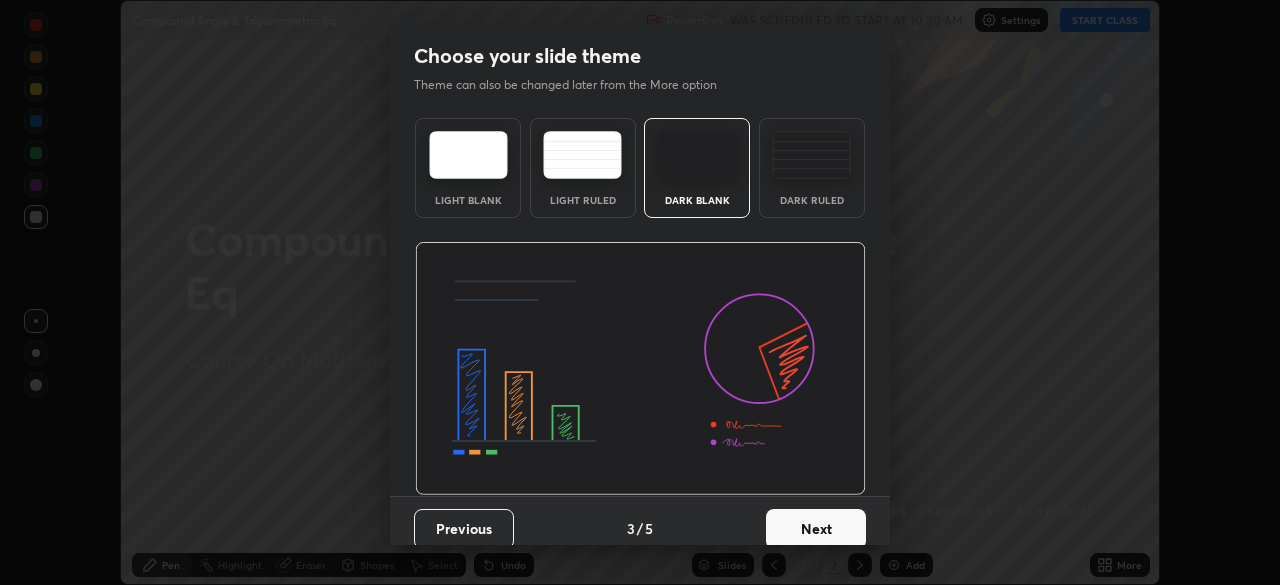 click on "Next" at bounding box center (816, 529) 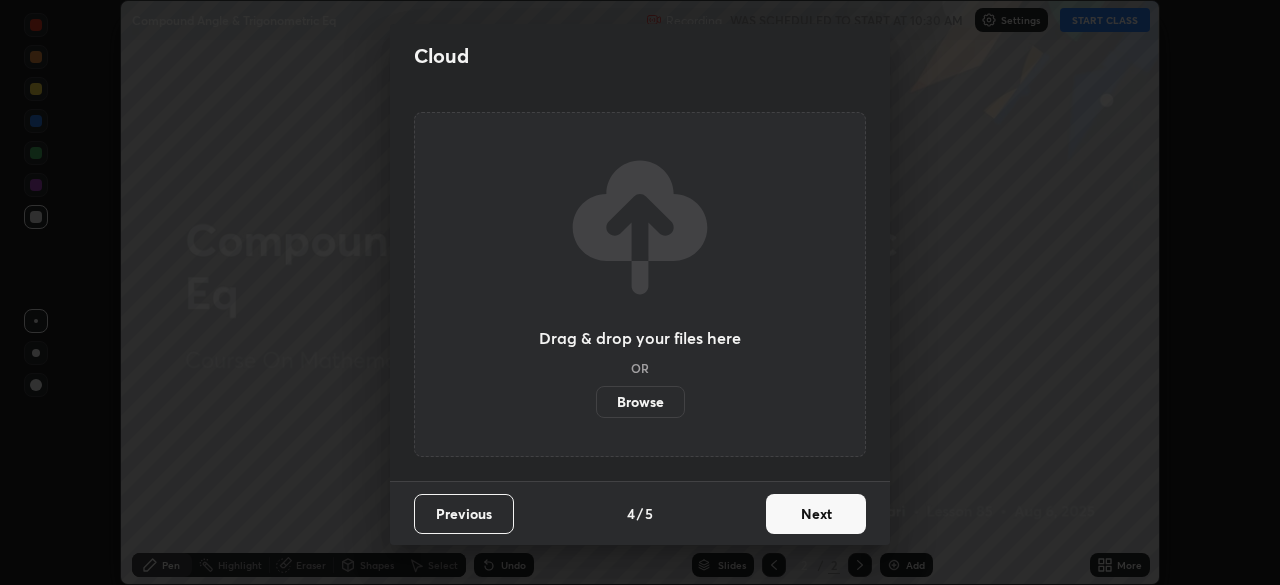 click on "Next" at bounding box center (816, 514) 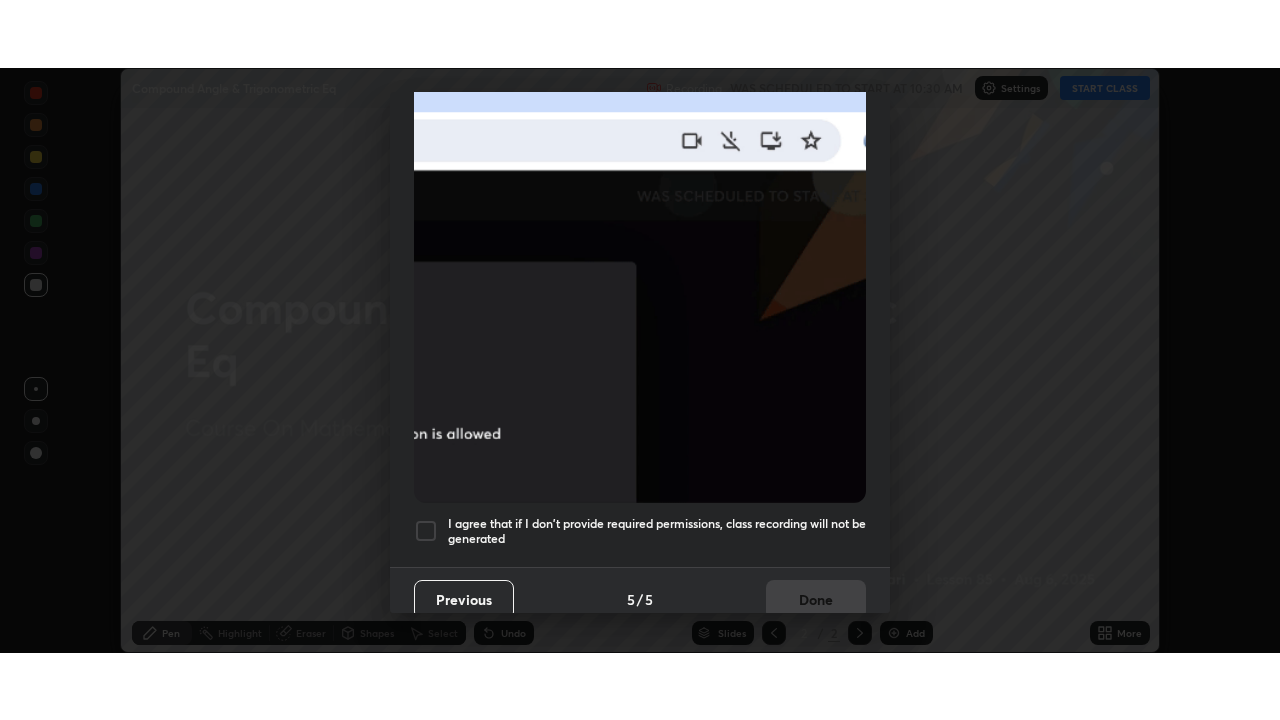 scroll, scrollTop: 479, scrollLeft: 0, axis: vertical 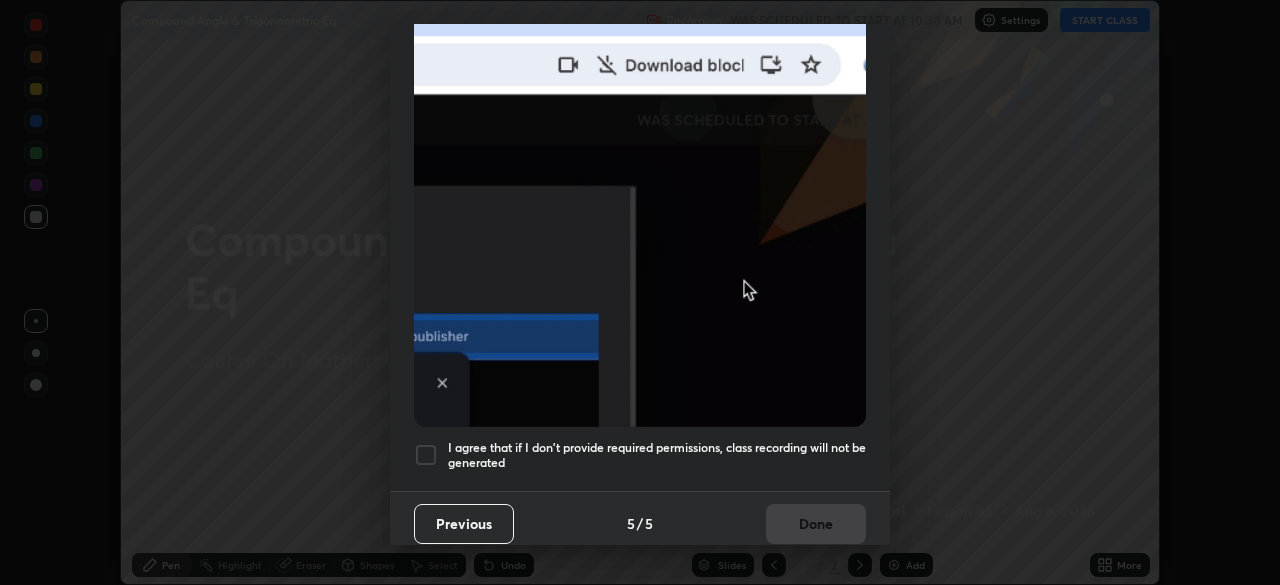 click on "I agree that if I don't provide required permissions, class recording will not be generated" at bounding box center (640, 455) 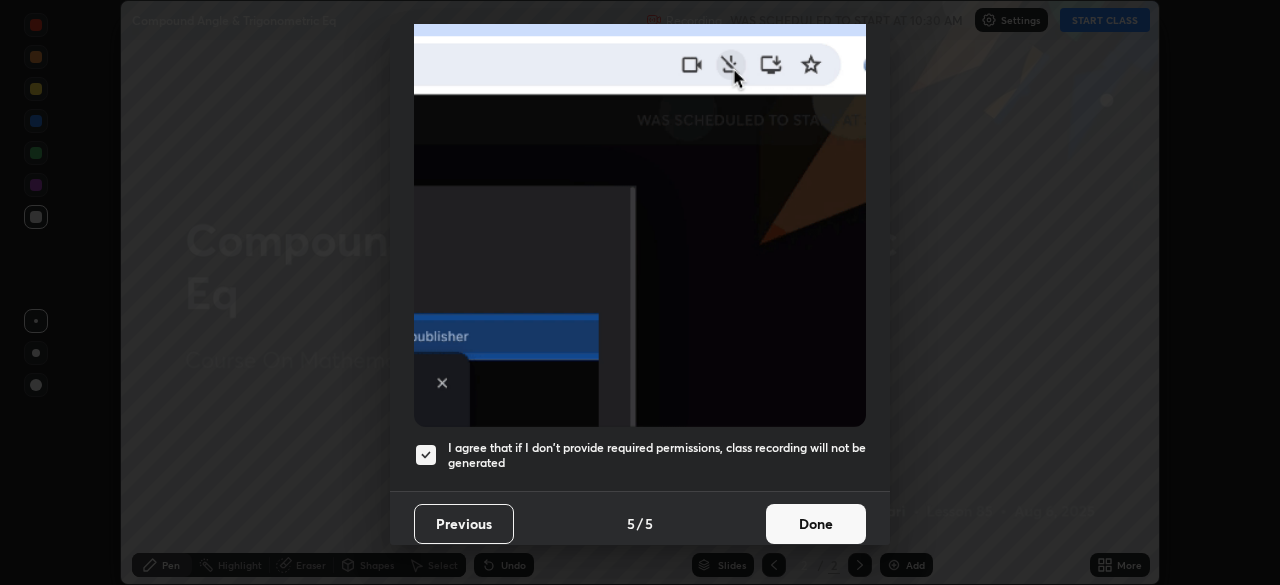 click on "Done" at bounding box center (816, 524) 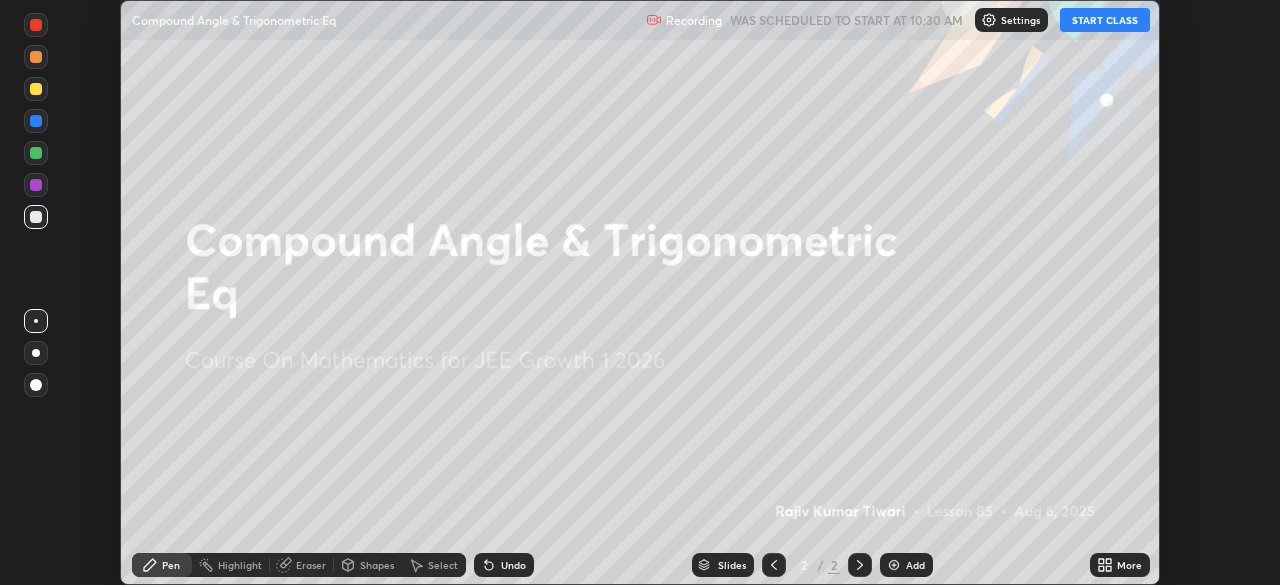 click on "START CLASS" at bounding box center [1105, 20] 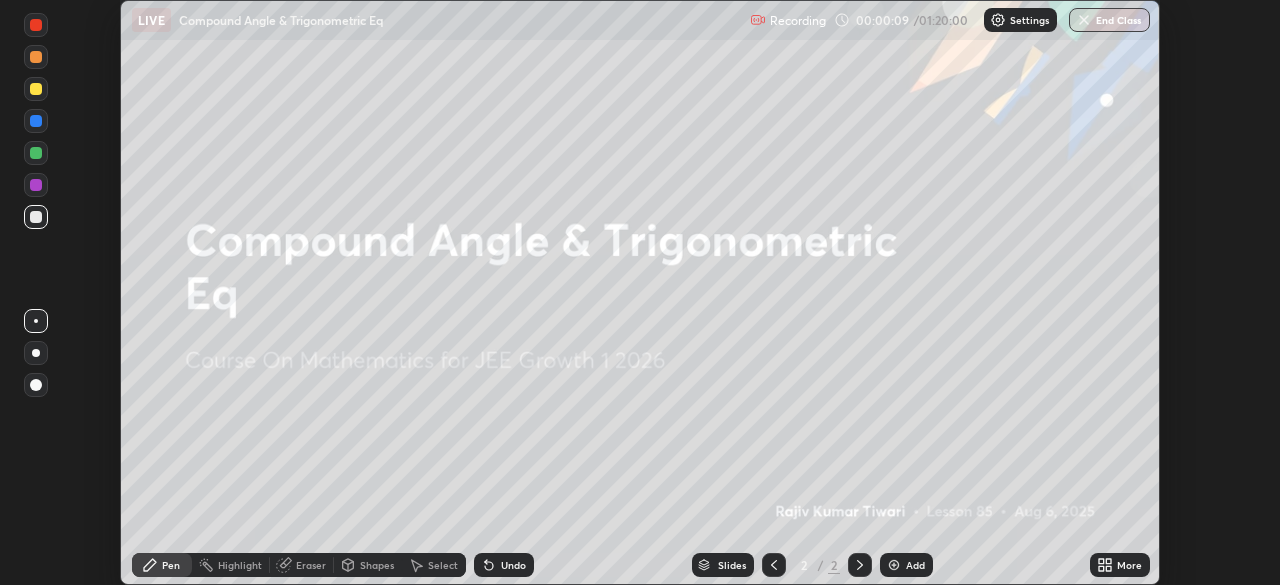 click on "More" at bounding box center [1120, 565] 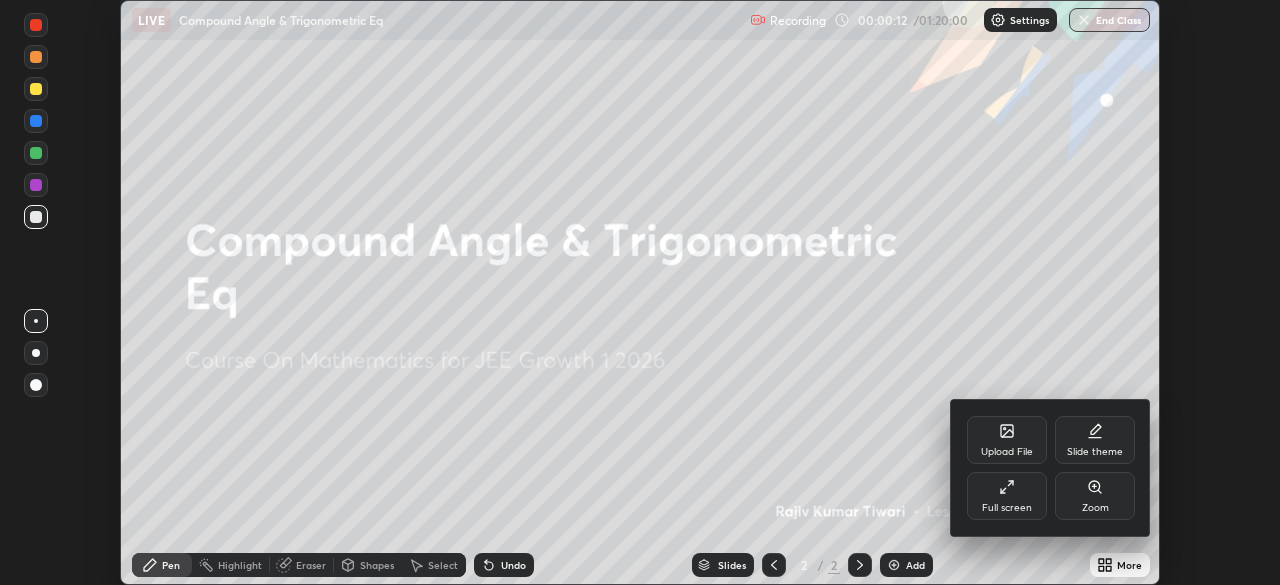 click 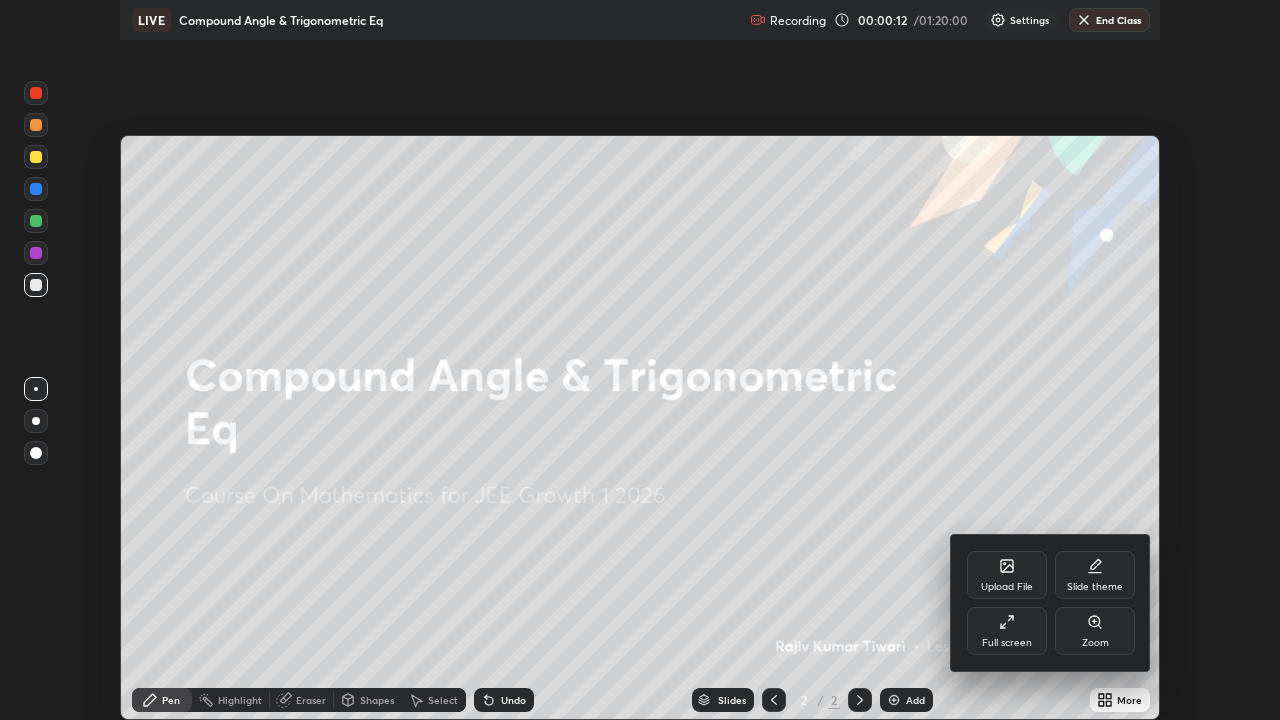 scroll, scrollTop: 99280, scrollLeft: 98720, axis: both 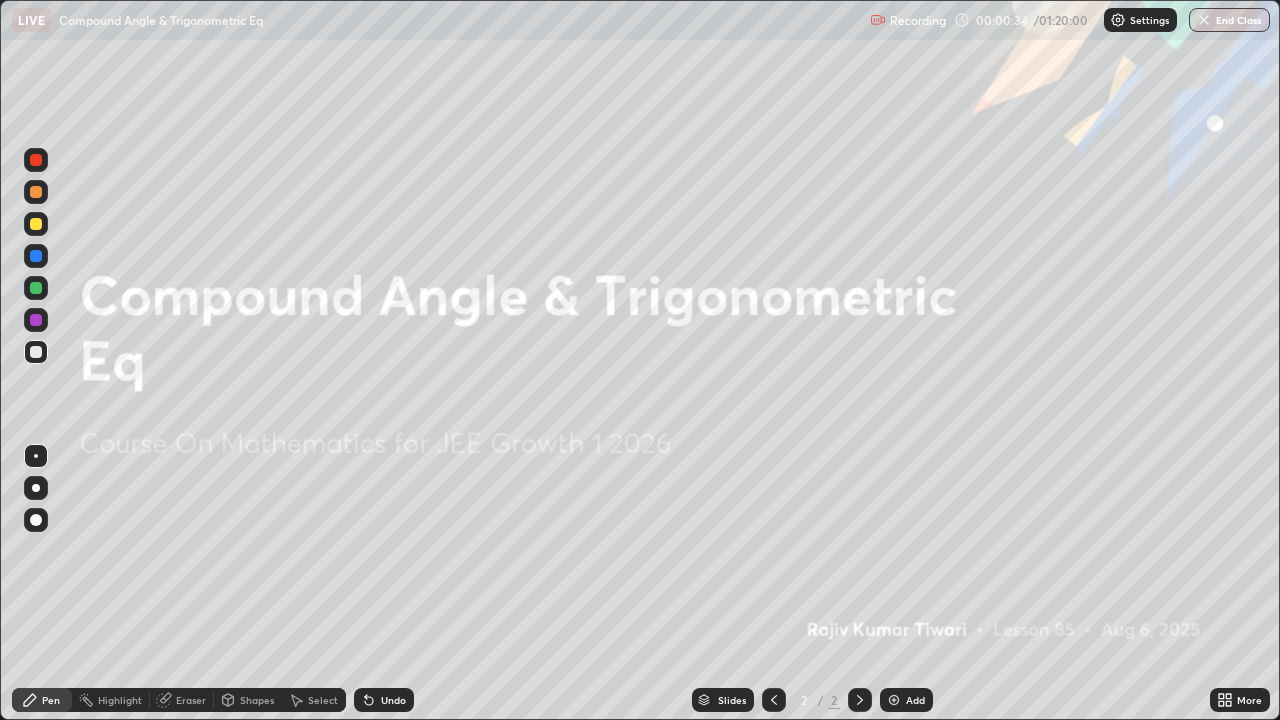 click on "Add" at bounding box center (915, 700) 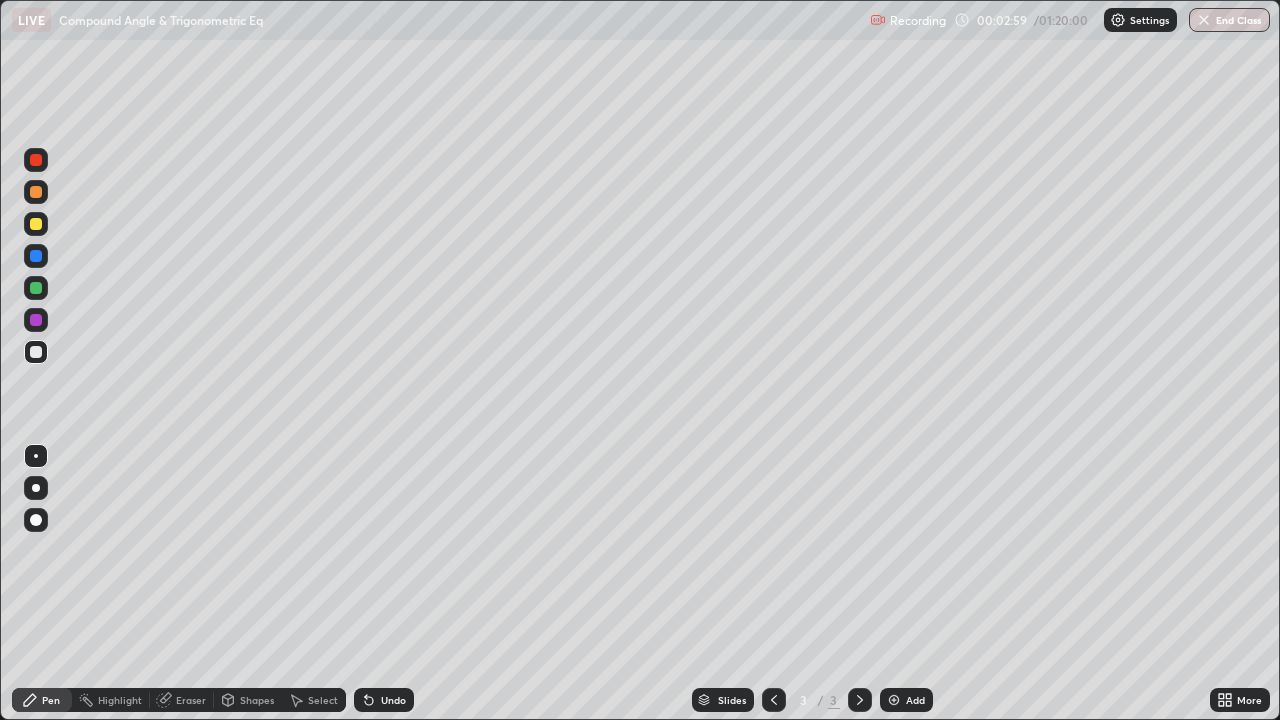 click on "Eraser" at bounding box center [182, 700] 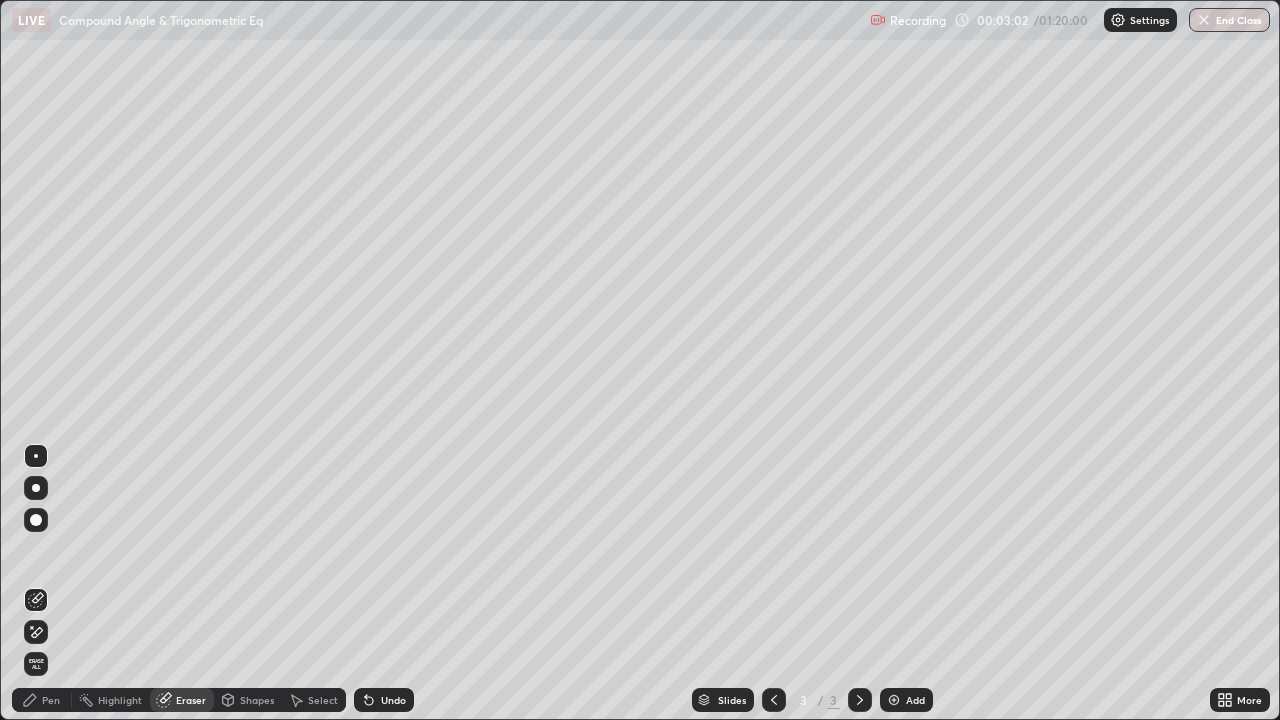 click on "Pen" at bounding box center [51, 700] 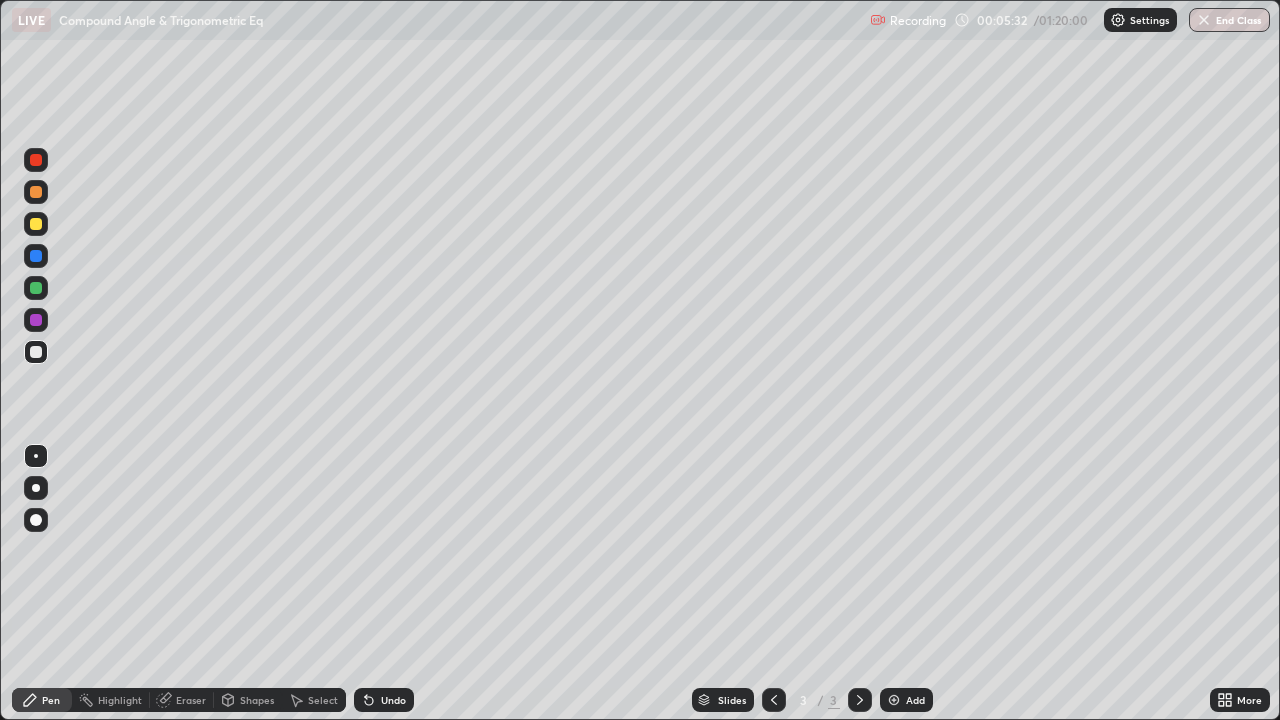 click at bounding box center (36, 160) 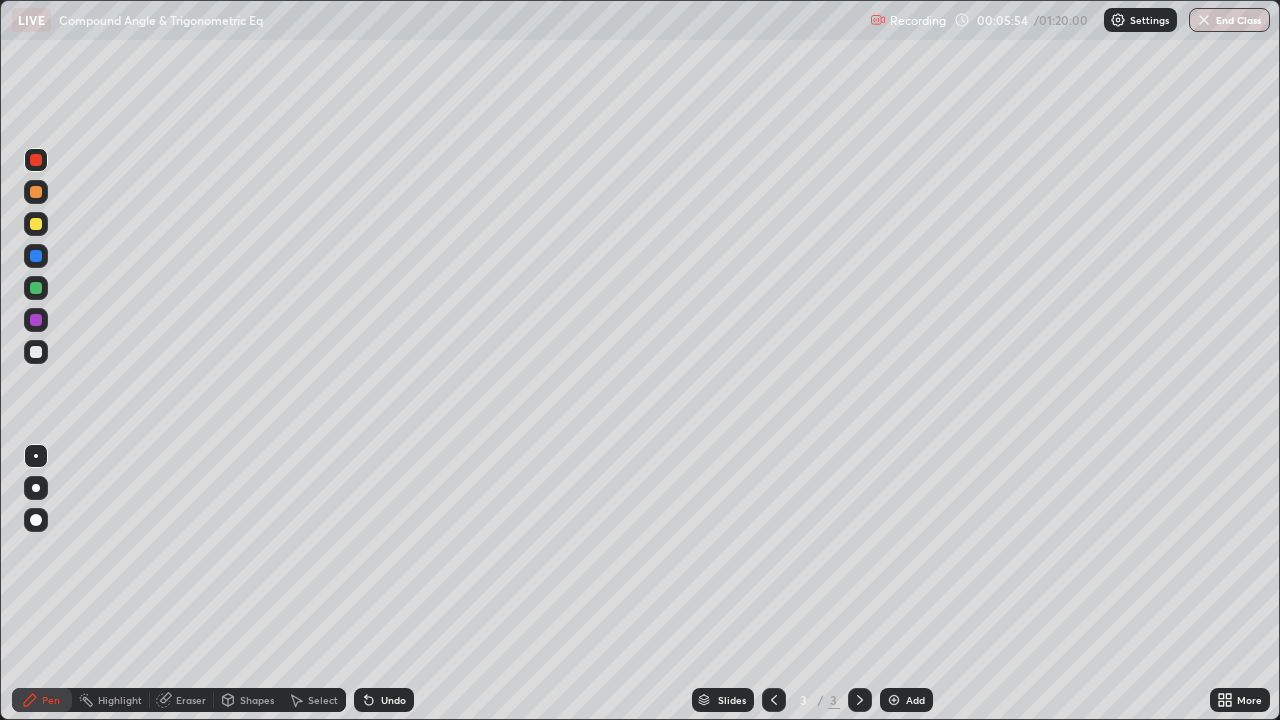 click at bounding box center (36, 224) 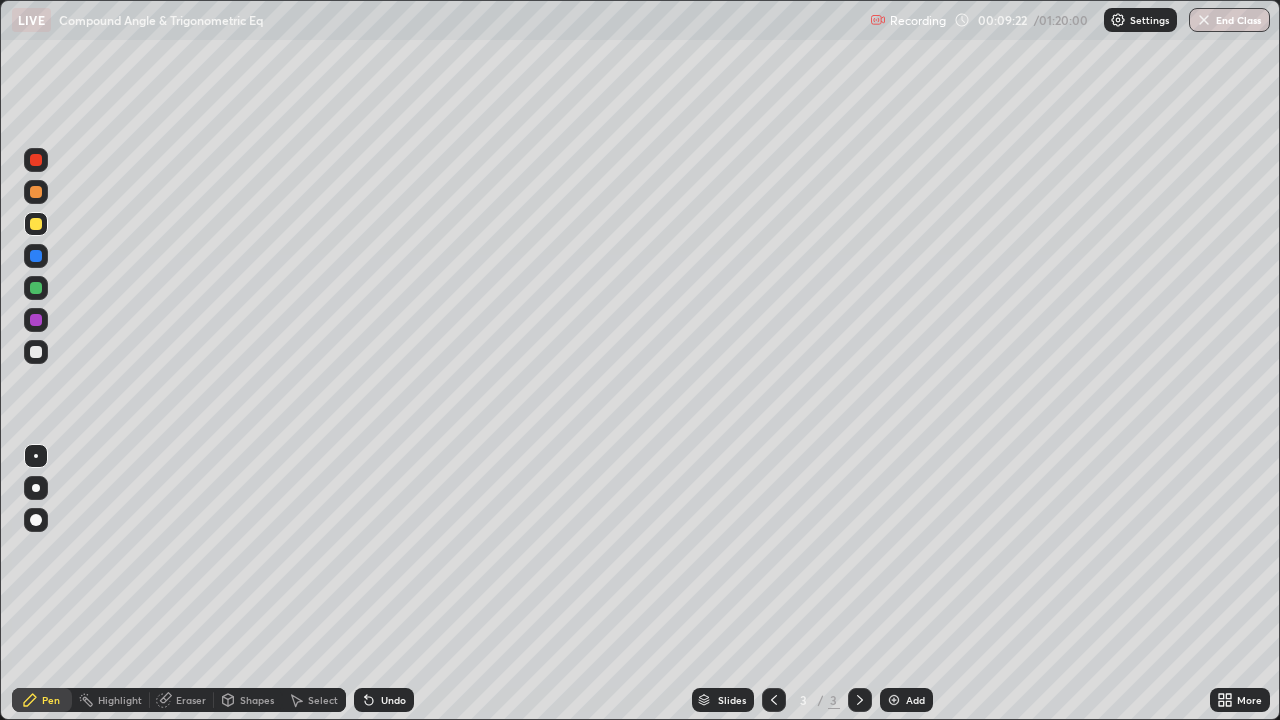 click on "Eraser" at bounding box center (182, 700) 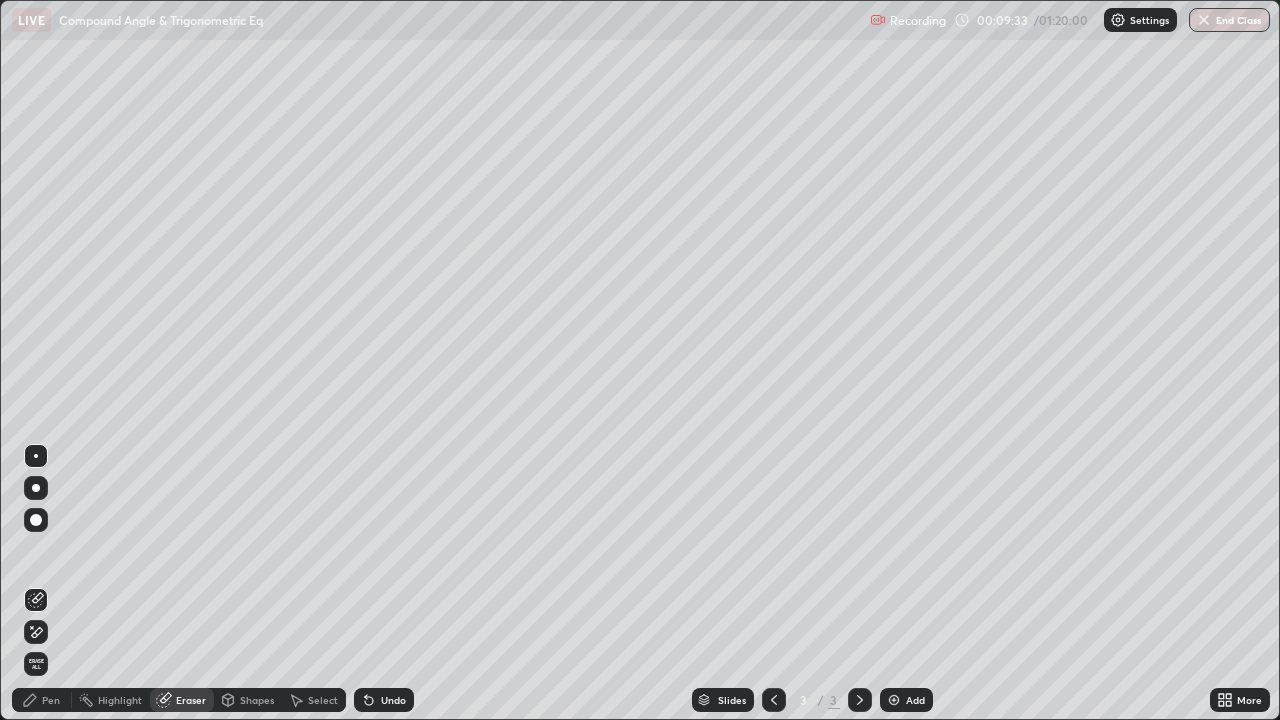 click on "Pen" at bounding box center [51, 700] 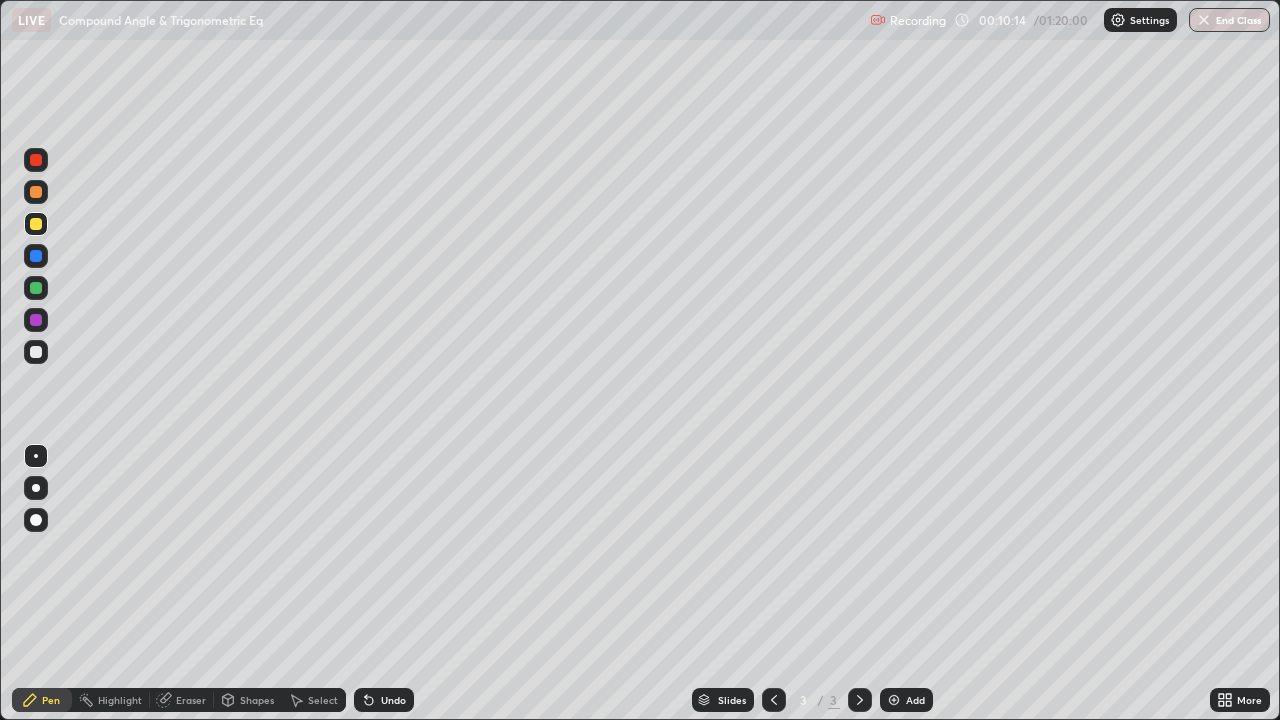 click at bounding box center [36, 224] 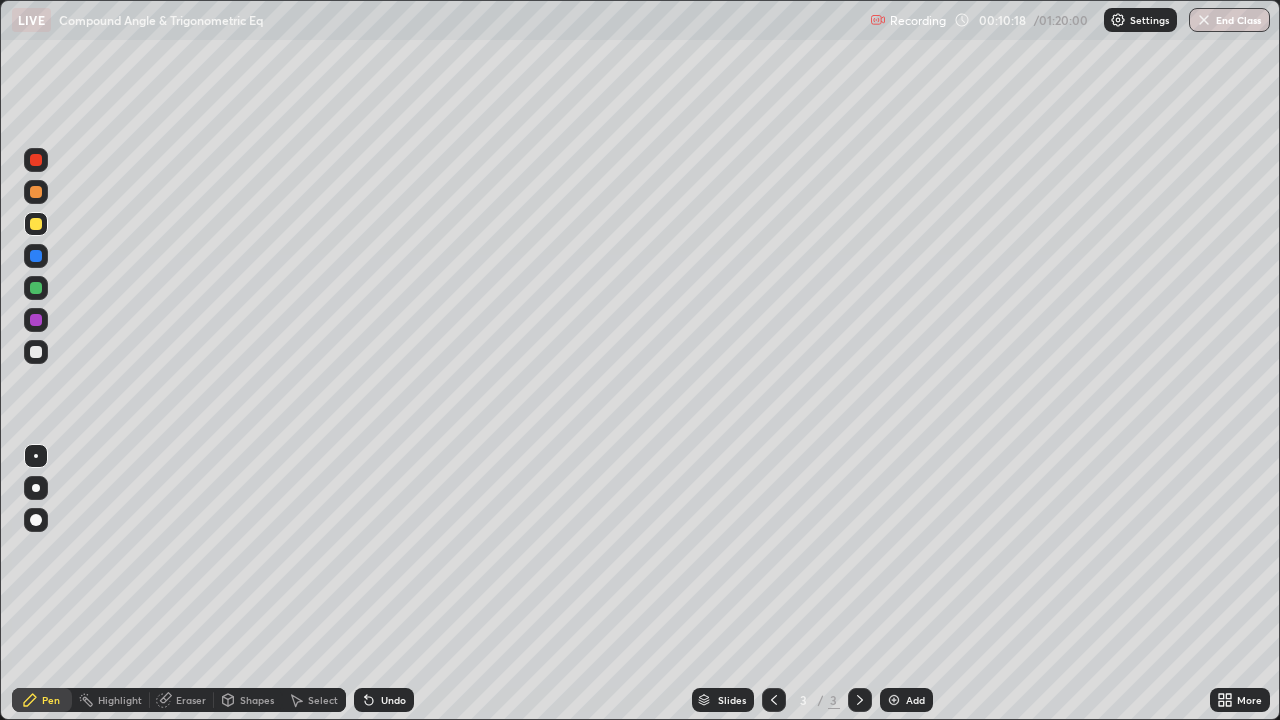 click at bounding box center [36, 160] 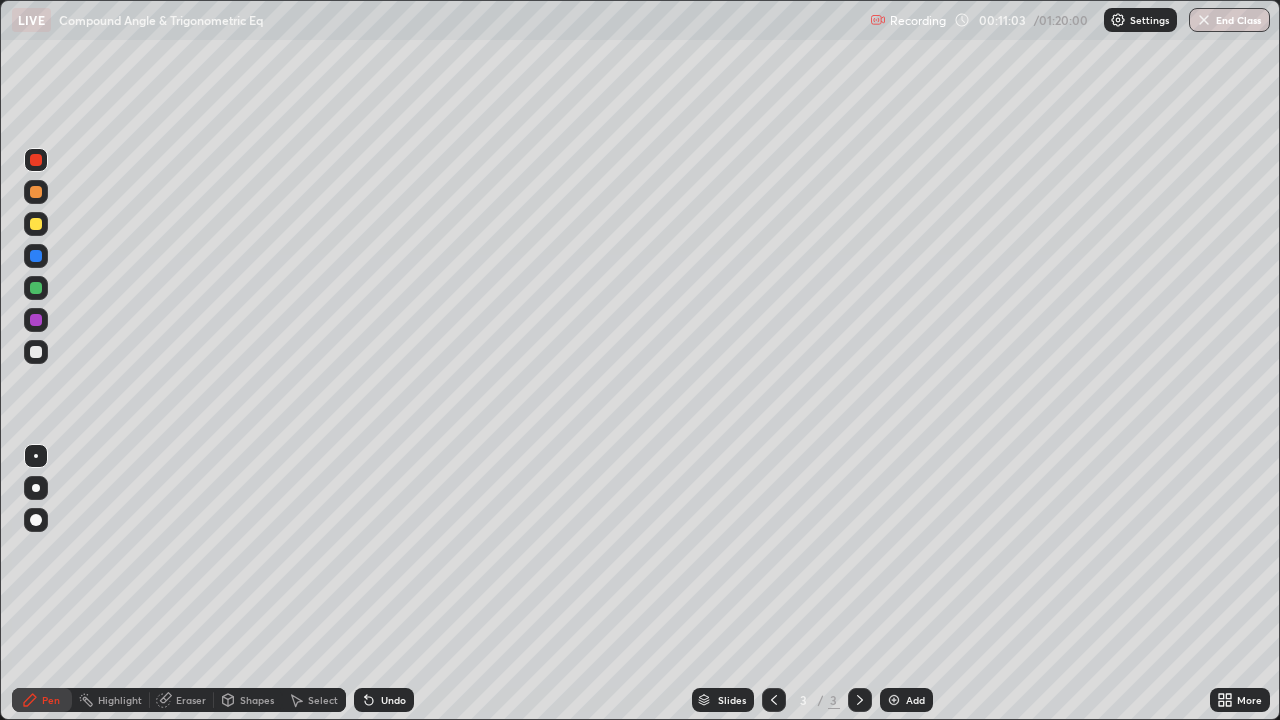 click at bounding box center (36, 256) 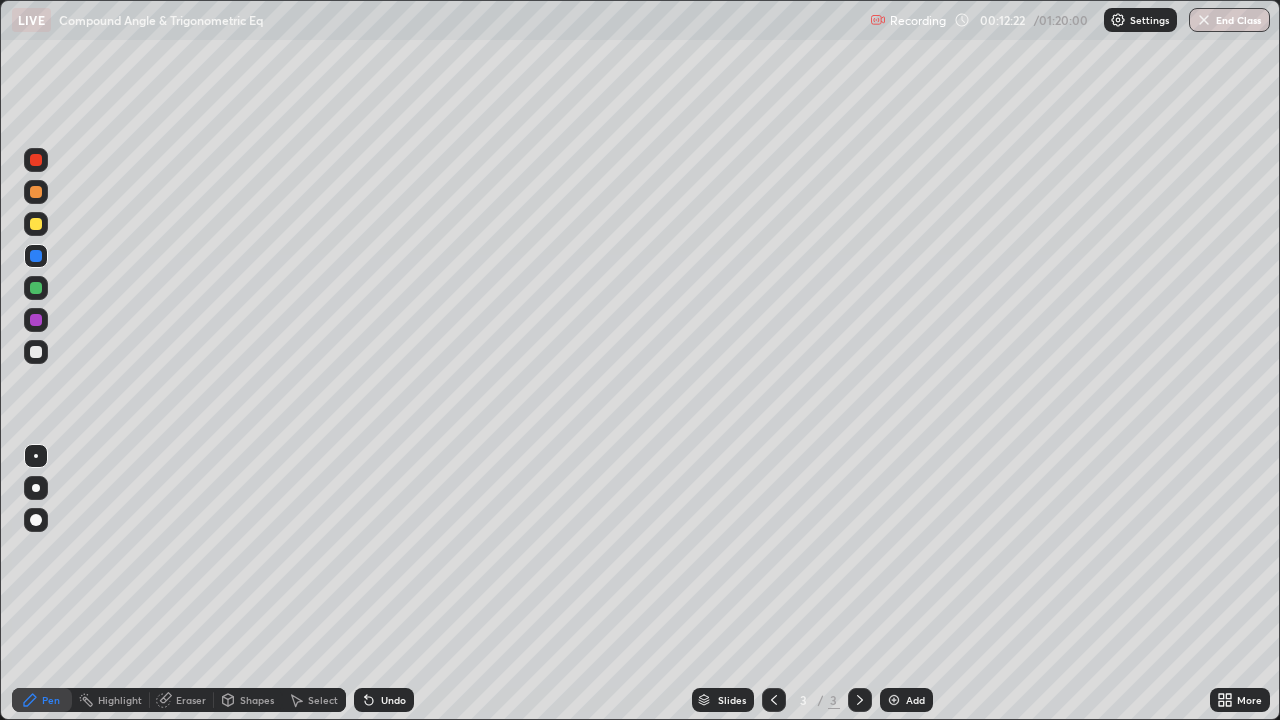 click on "Eraser" at bounding box center [191, 700] 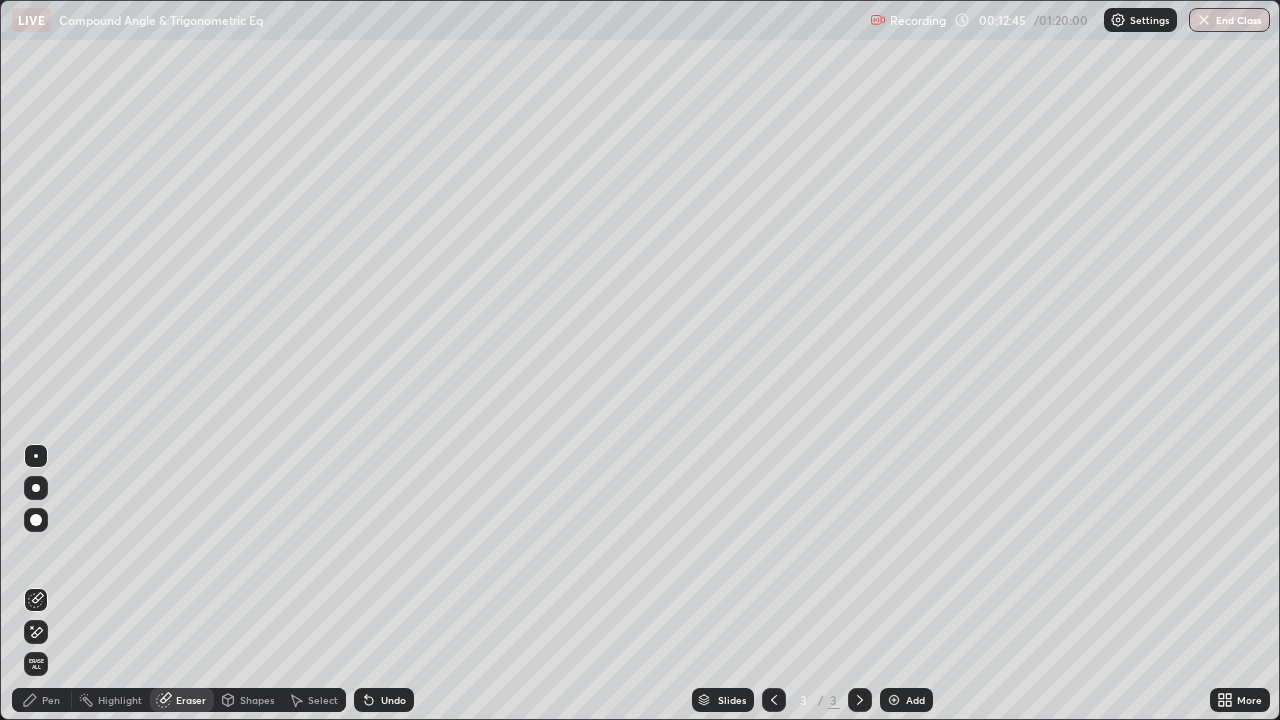 click on "Pen" at bounding box center [51, 700] 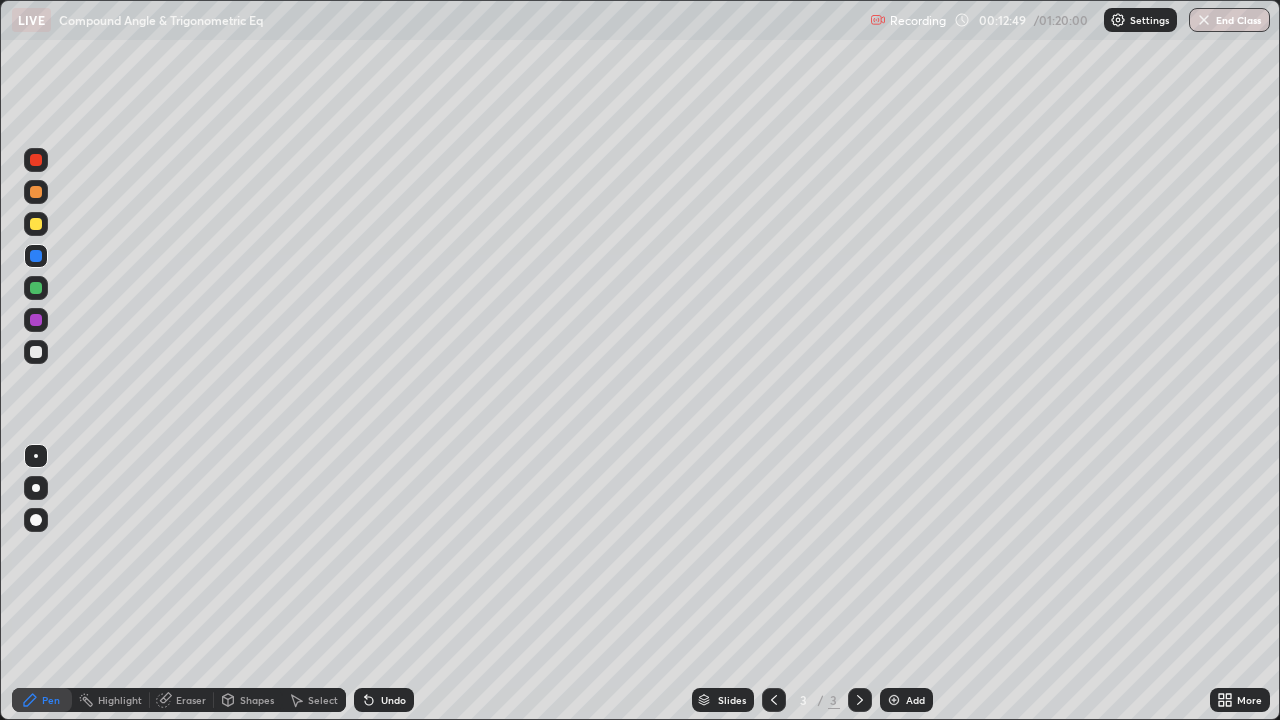 click at bounding box center [36, 352] 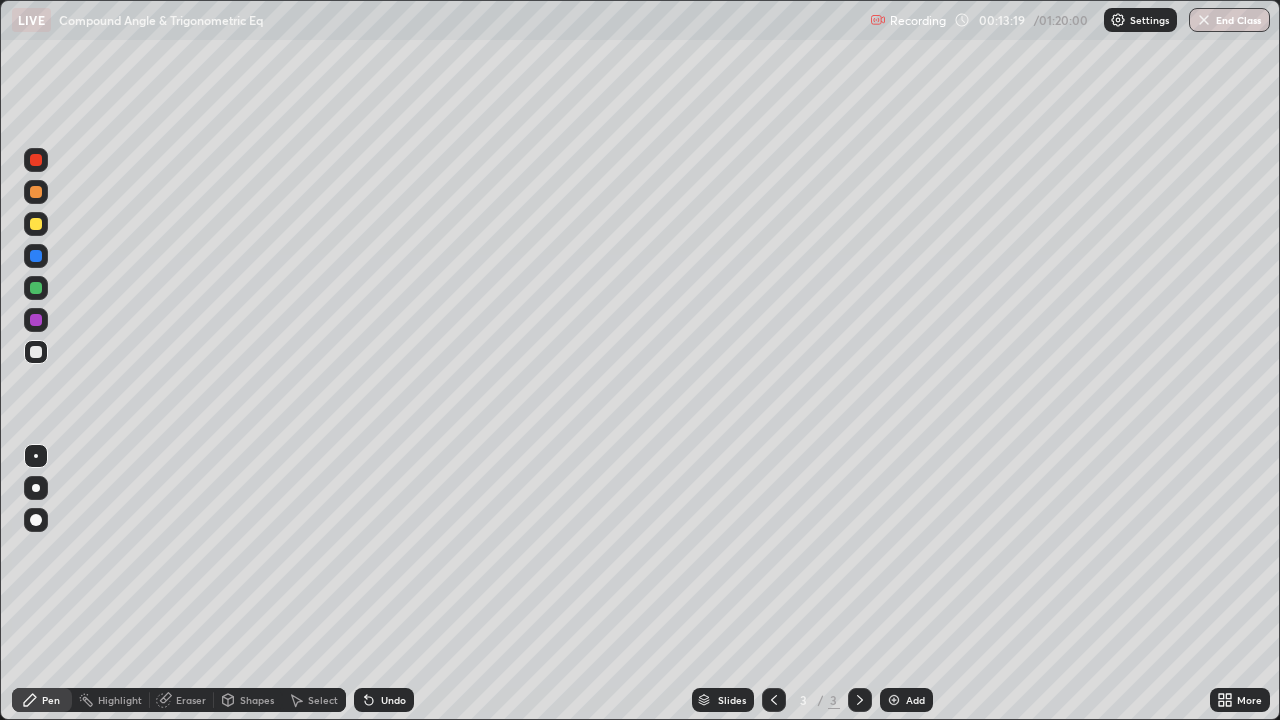 click on "Eraser" at bounding box center (191, 700) 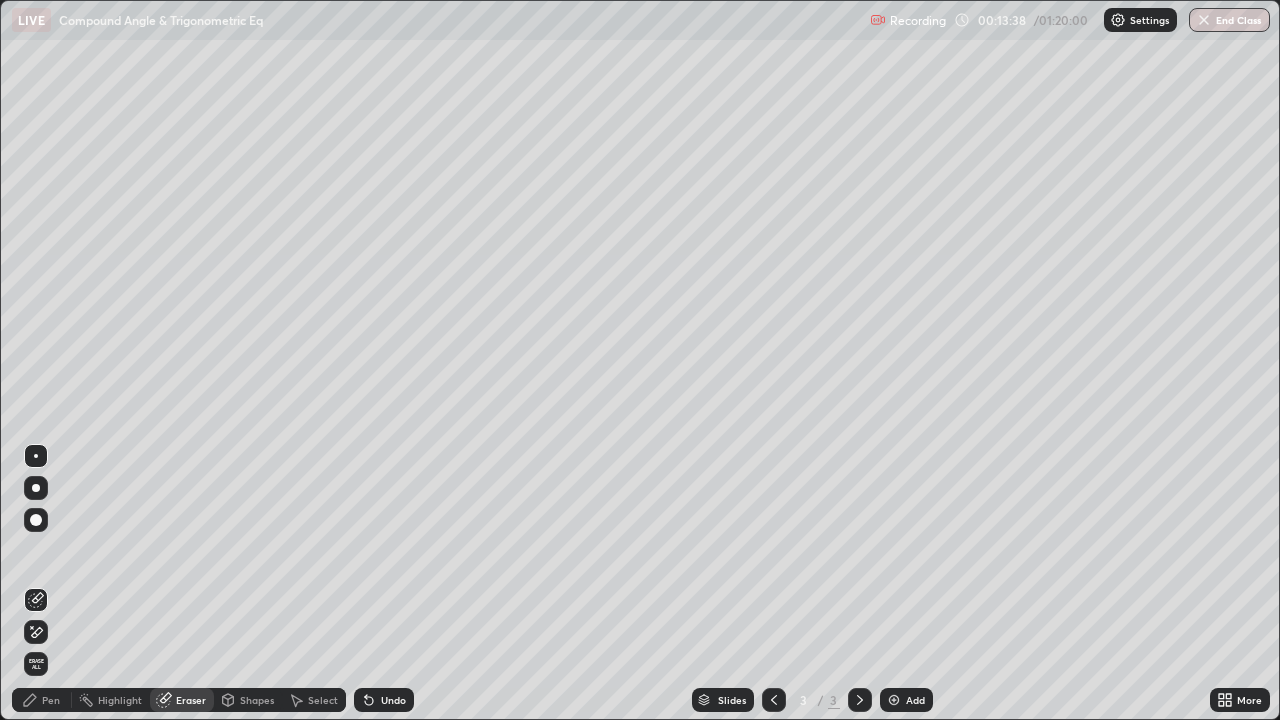 click on "Pen" at bounding box center (51, 700) 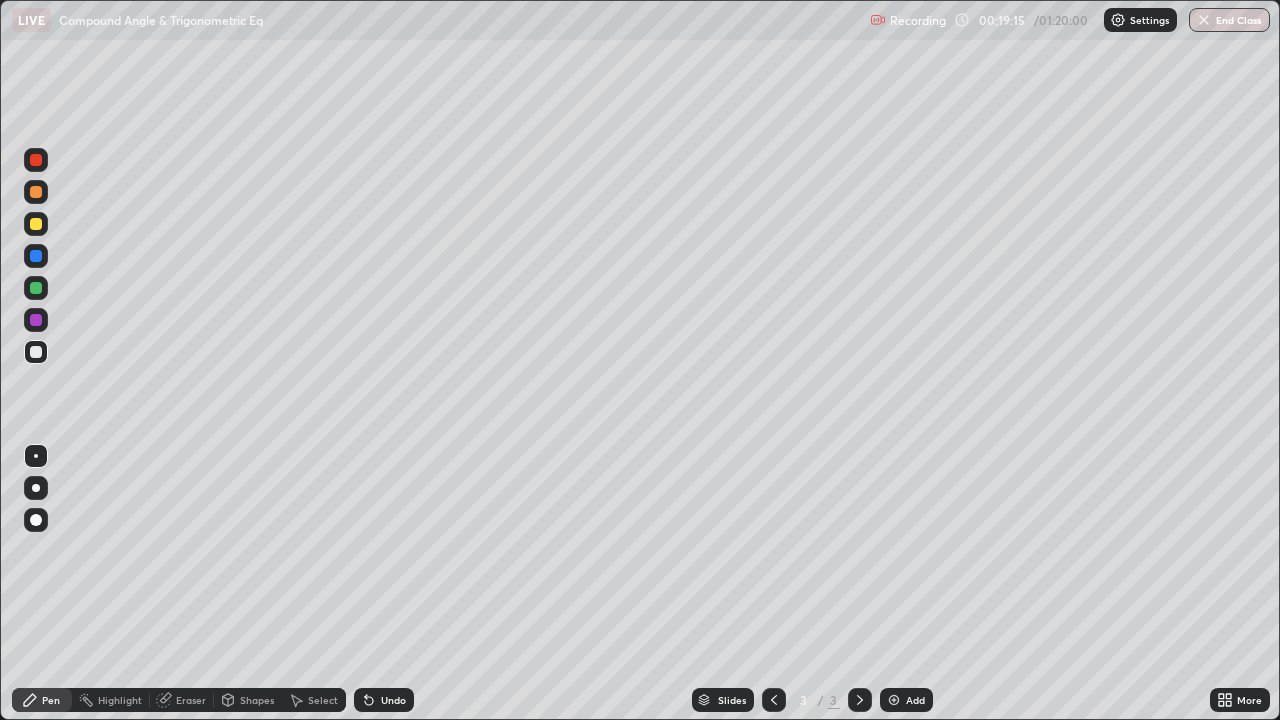 click on "Slides 3 / 3 Add" at bounding box center [812, 700] 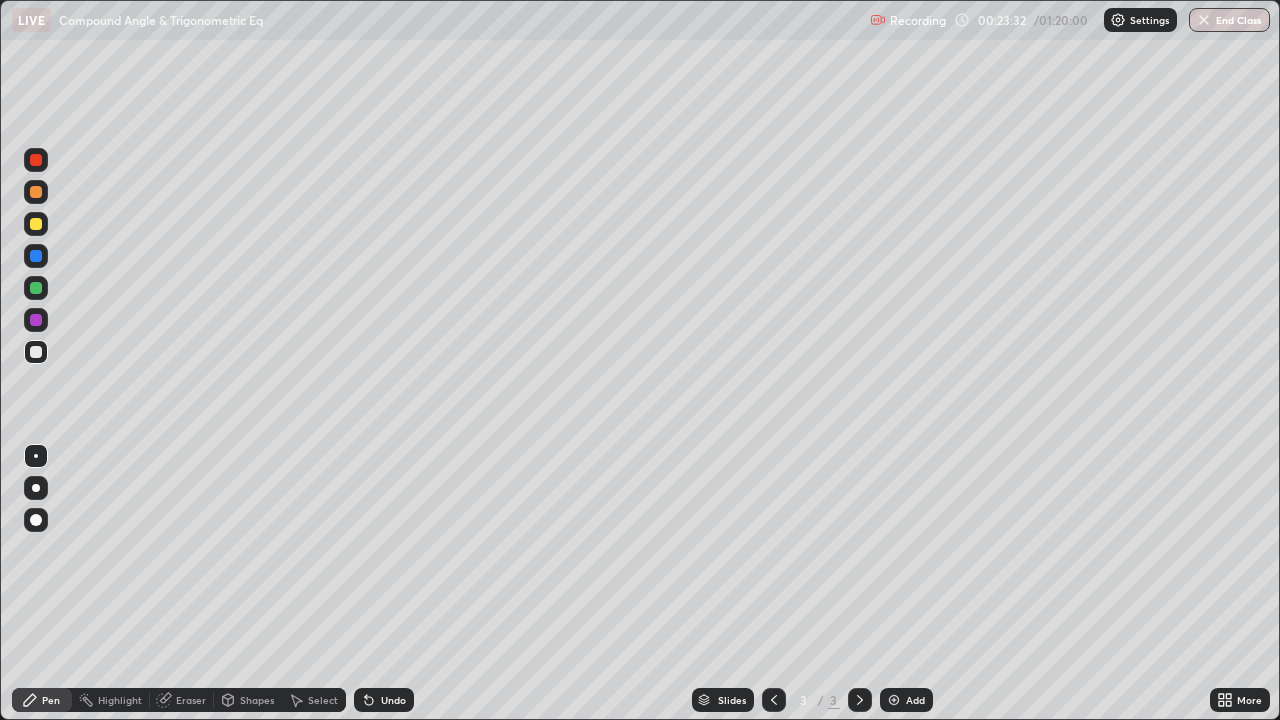 click at bounding box center [894, 700] 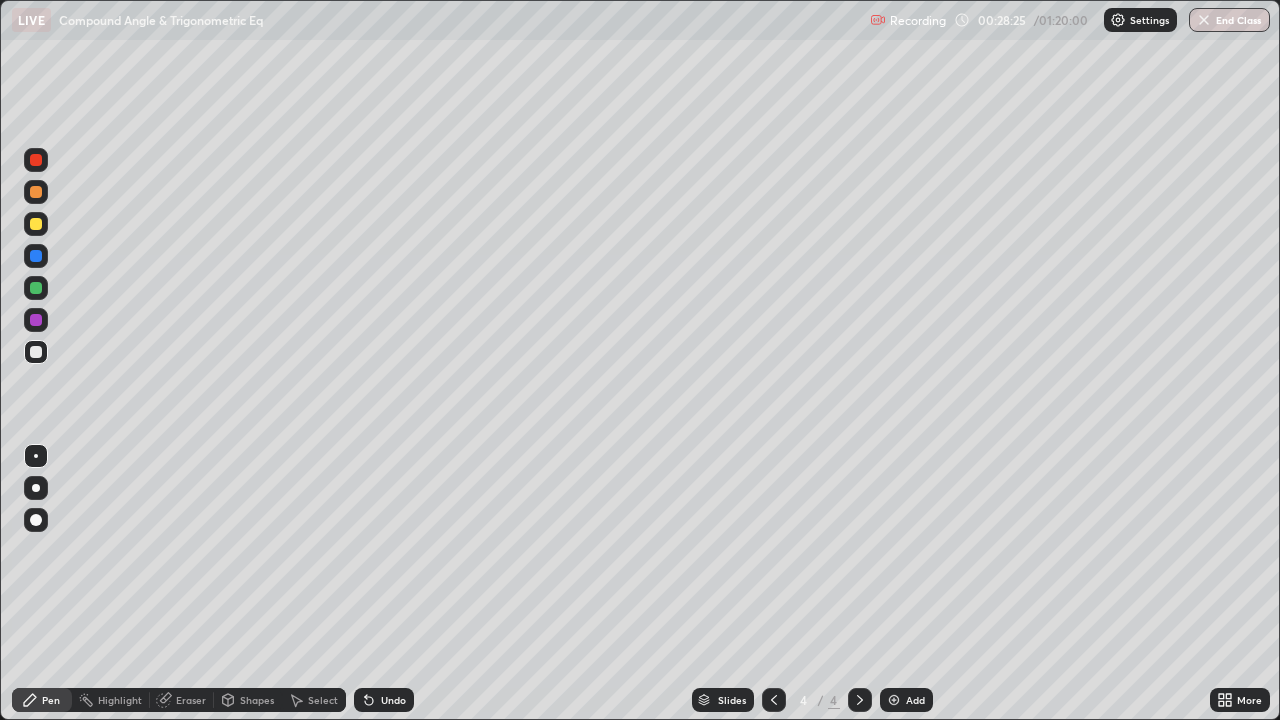 click at bounding box center (36, 160) 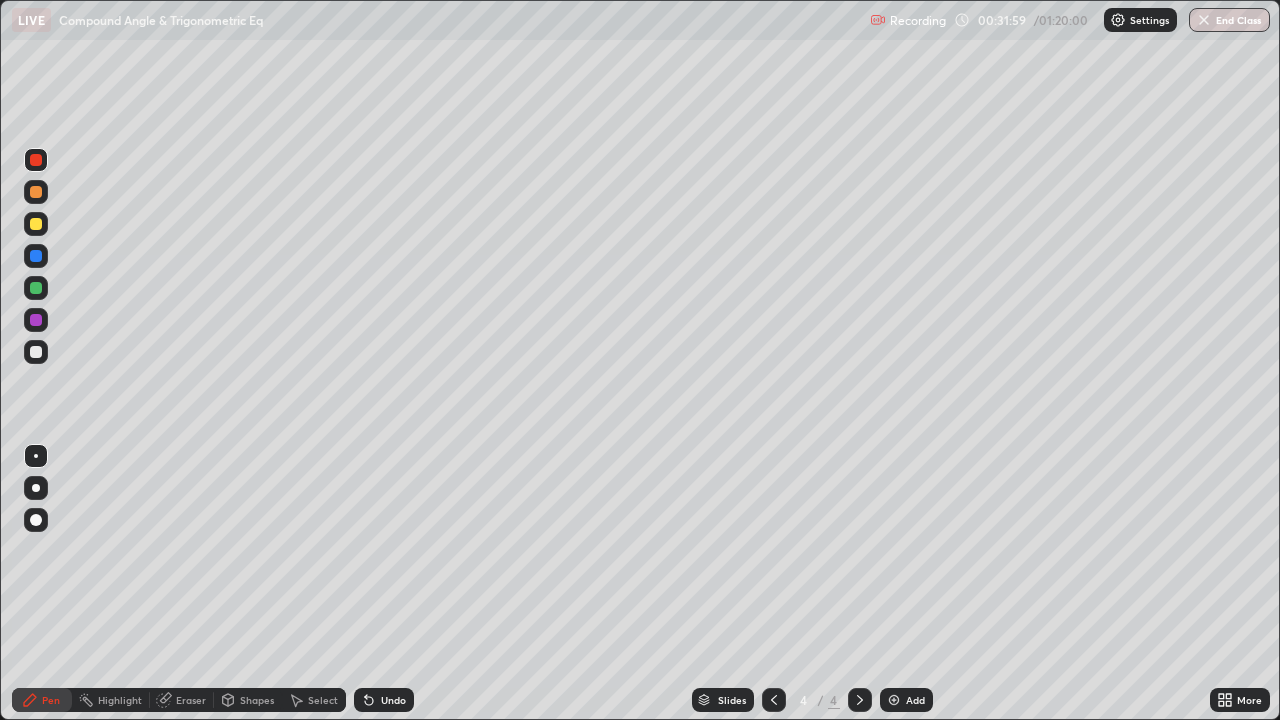 click on "Eraser" at bounding box center (191, 700) 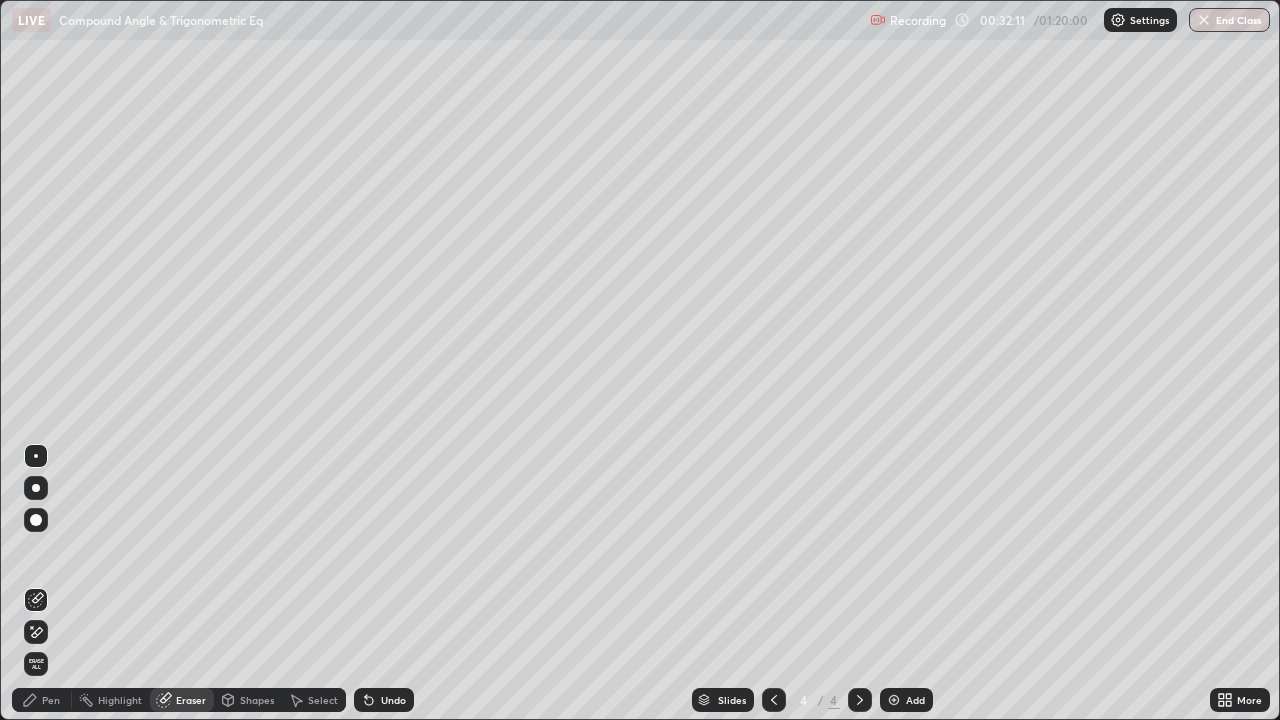 click on "Pen" at bounding box center (51, 700) 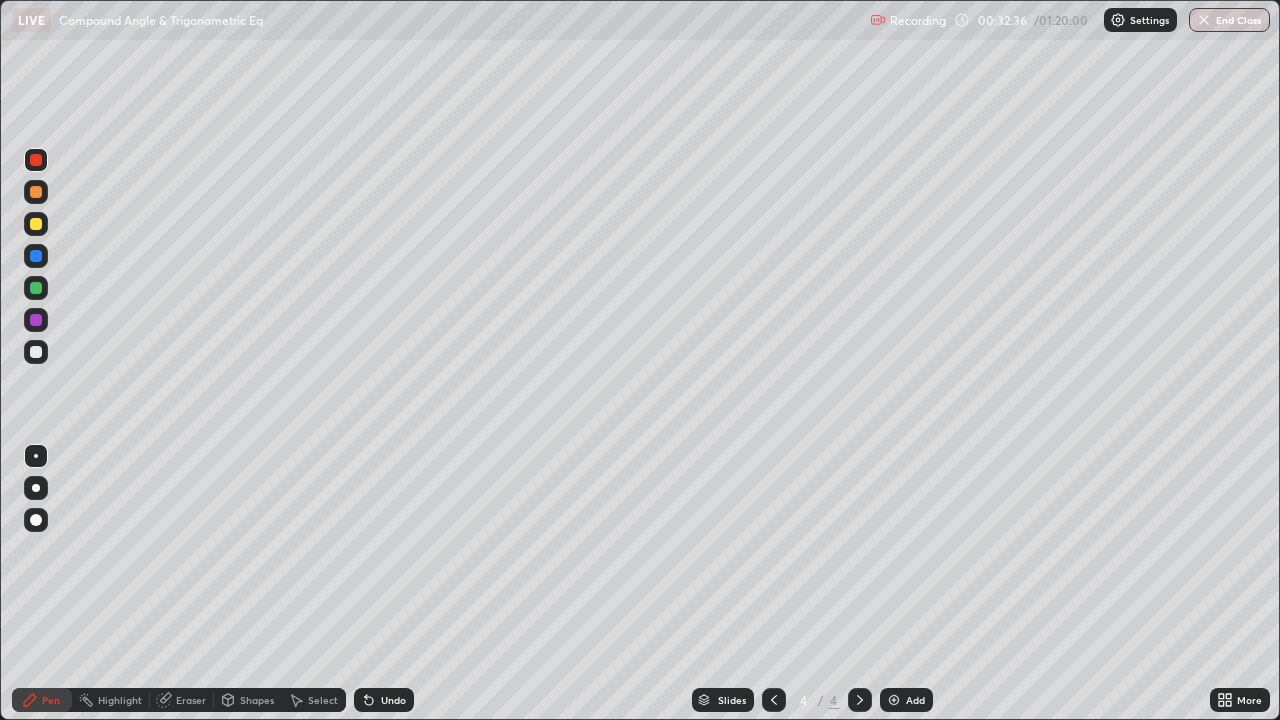 click on "Eraser" at bounding box center (191, 700) 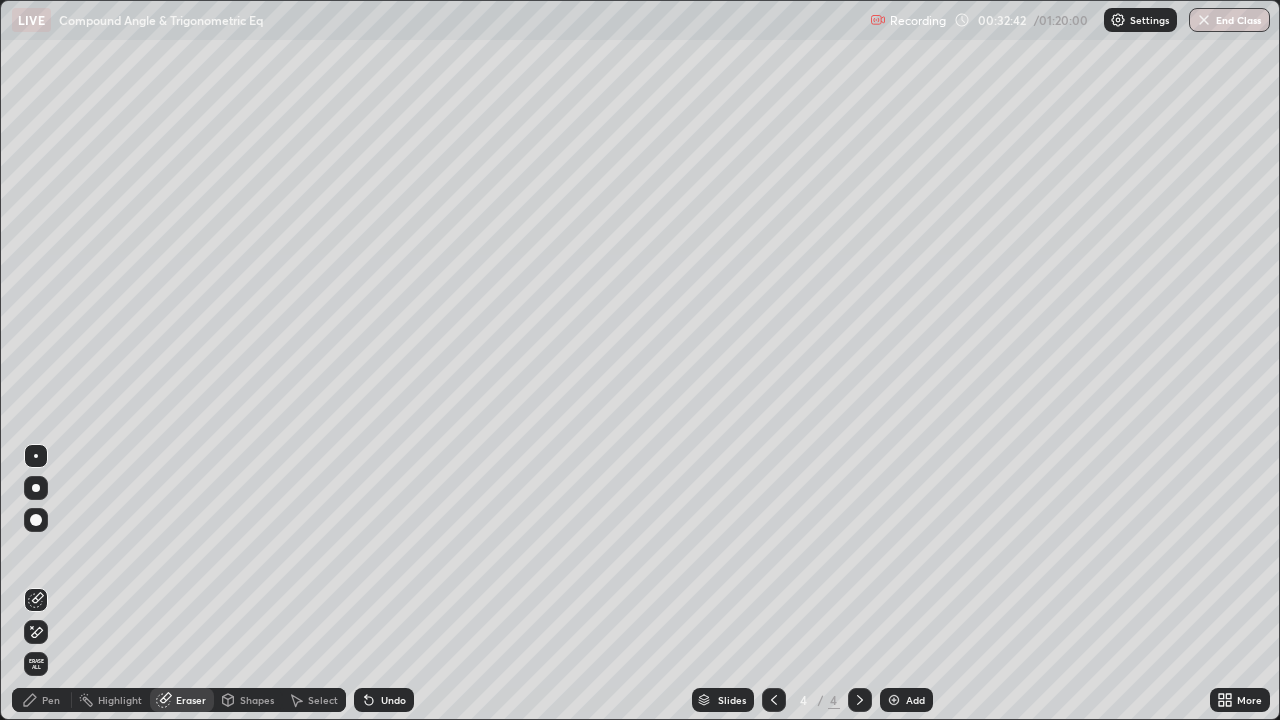 click on "Pen" at bounding box center [51, 700] 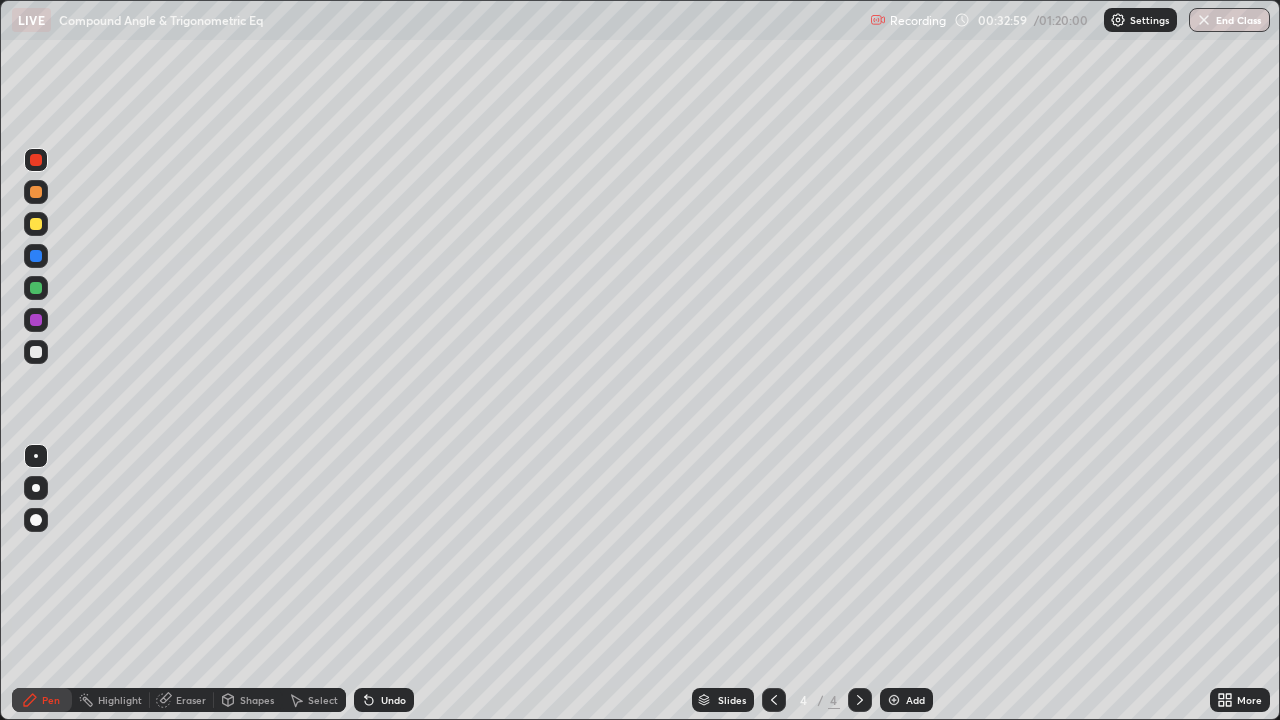 click on "Eraser" at bounding box center [191, 700] 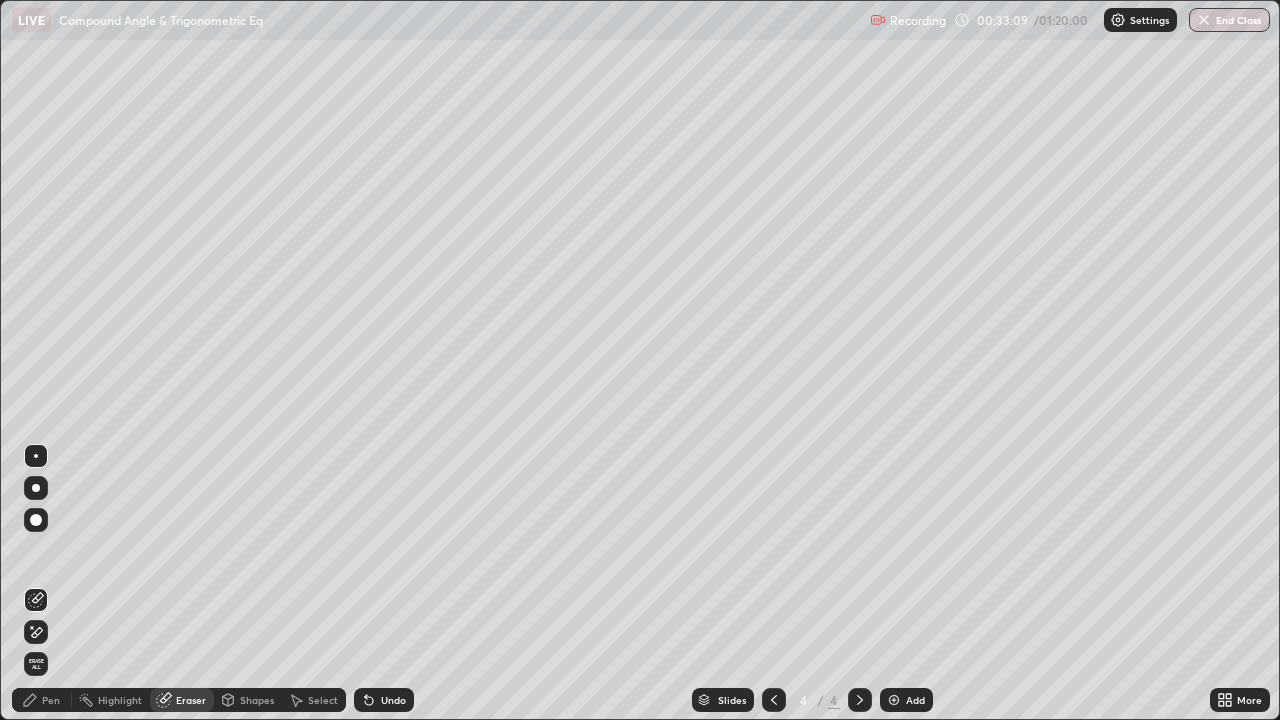 click on "Pen" at bounding box center (51, 700) 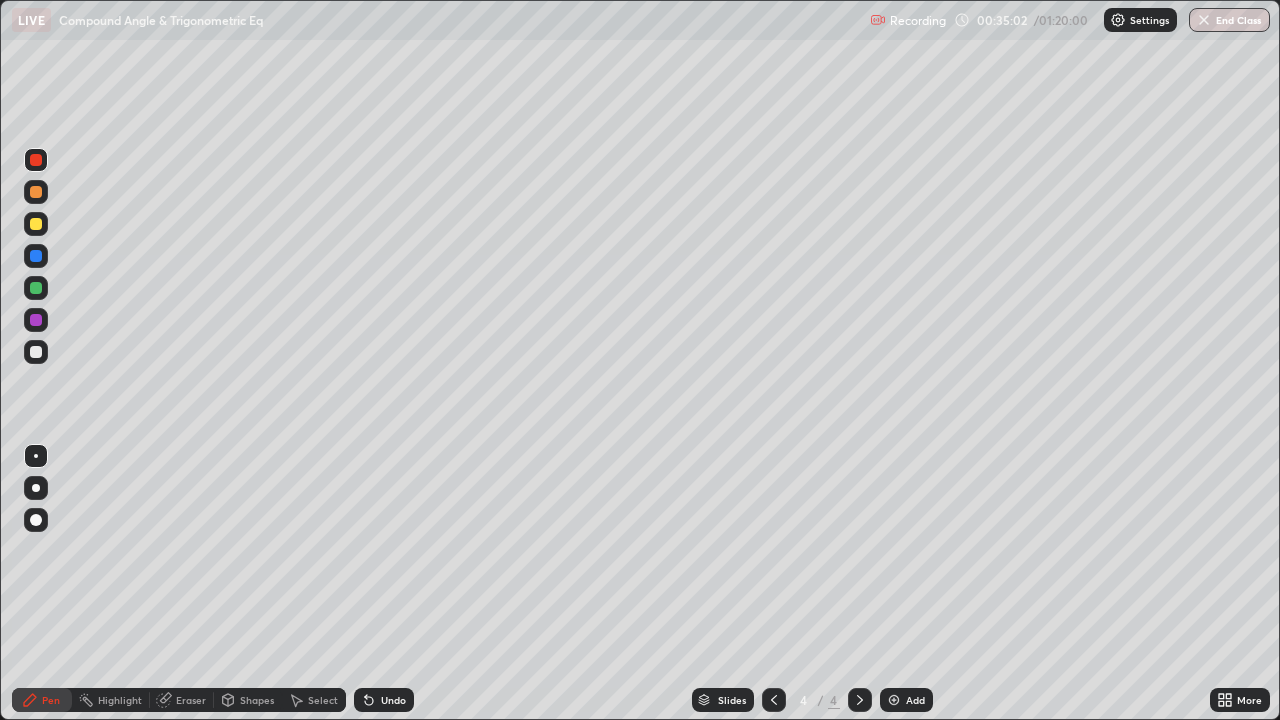 click on "Add" at bounding box center [915, 700] 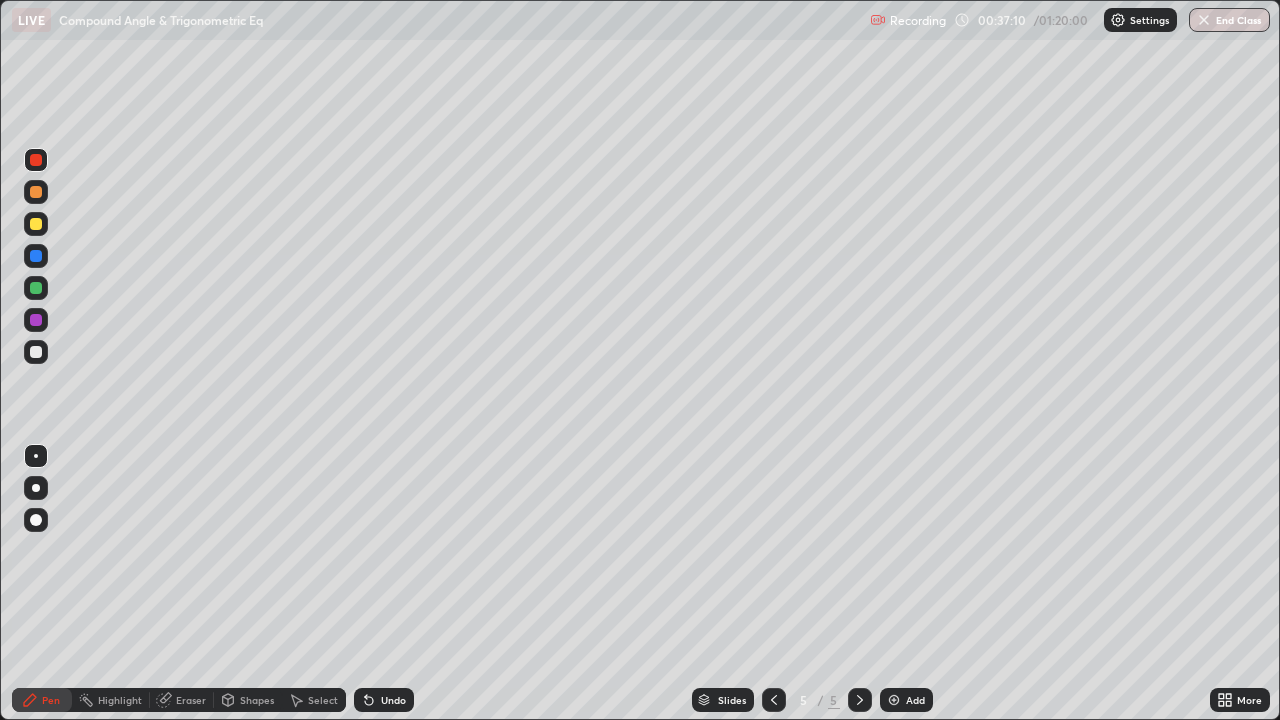 click on "Eraser" at bounding box center [182, 700] 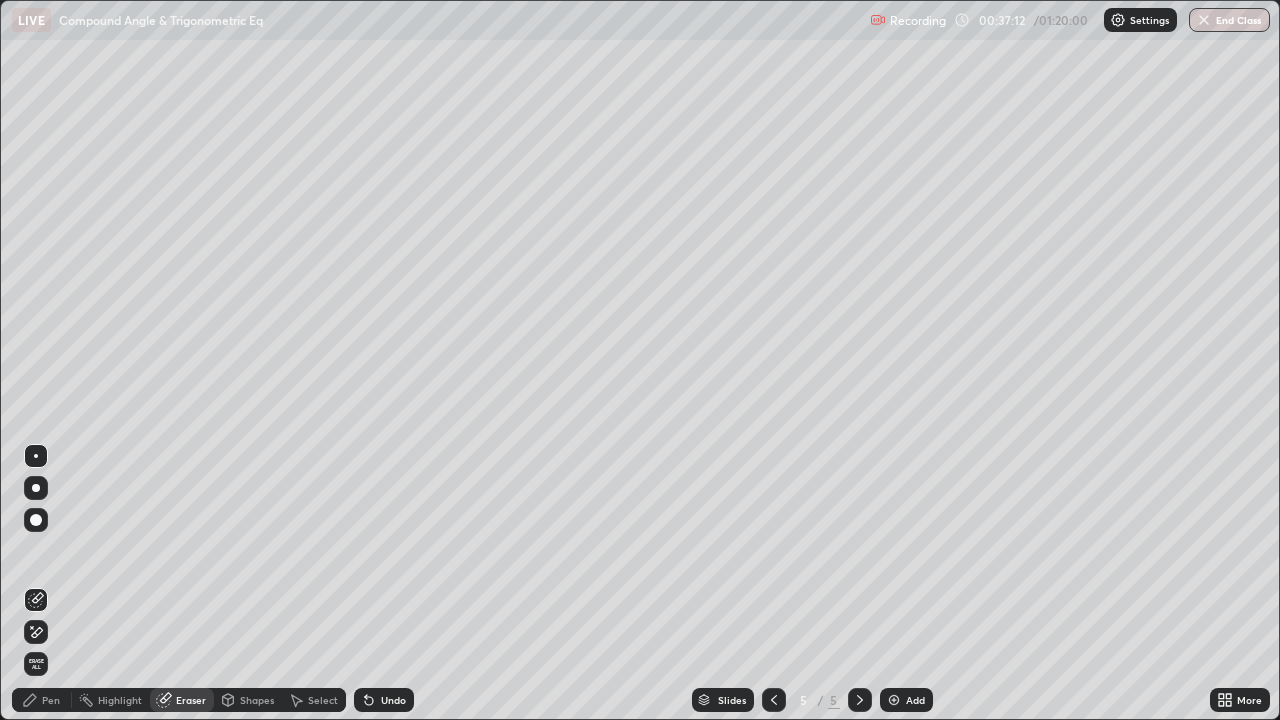 click on "Pen" at bounding box center (51, 700) 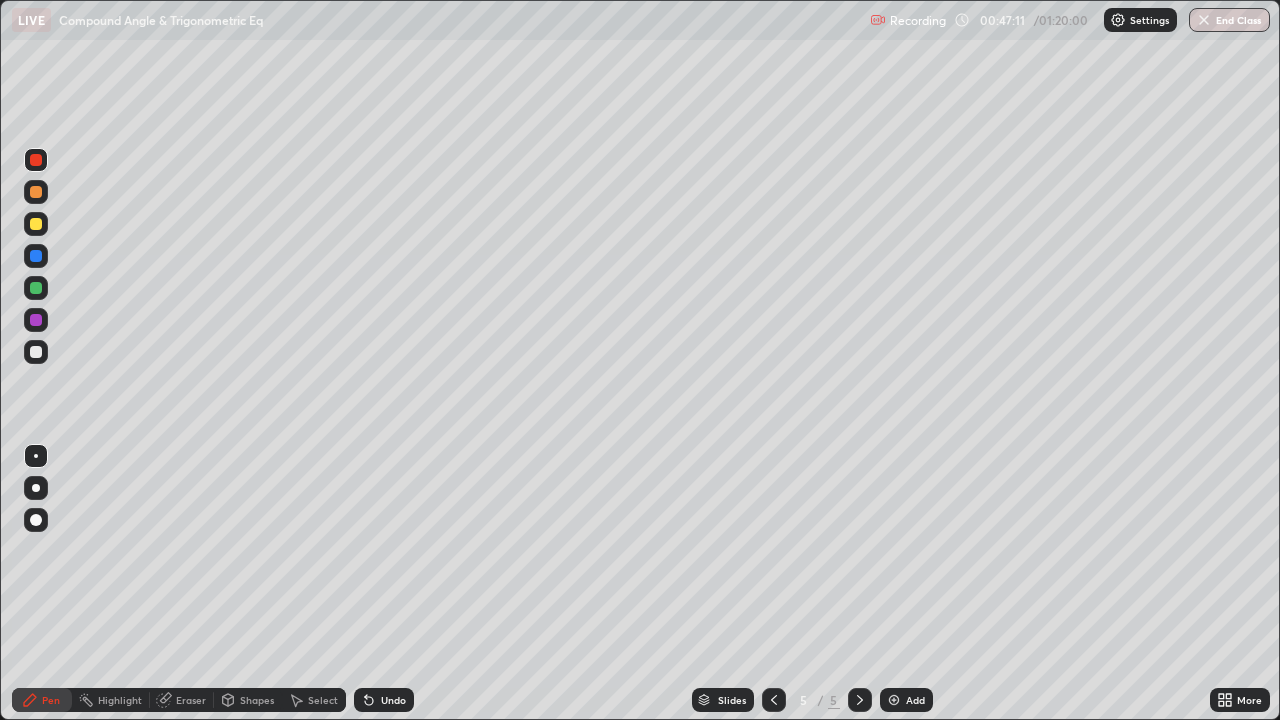 click on "Eraser" at bounding box center (191, 700) 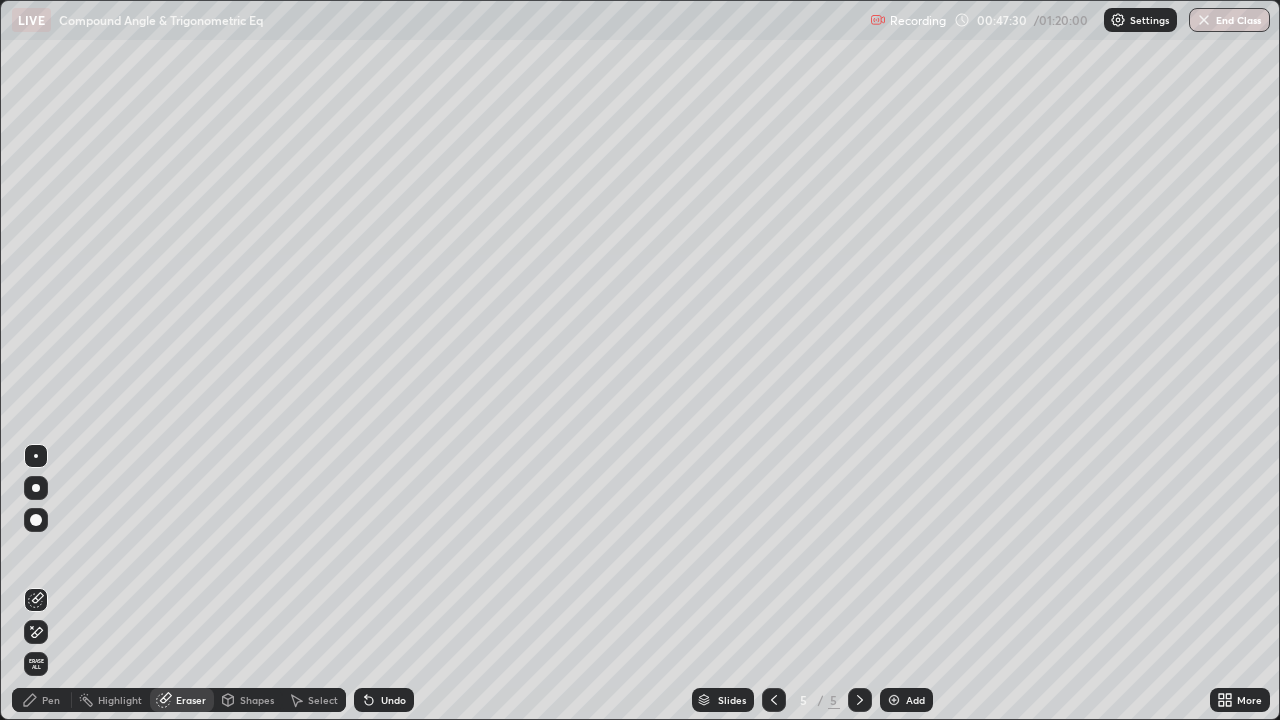 click on "Pen" at bounding box center [42, 700] 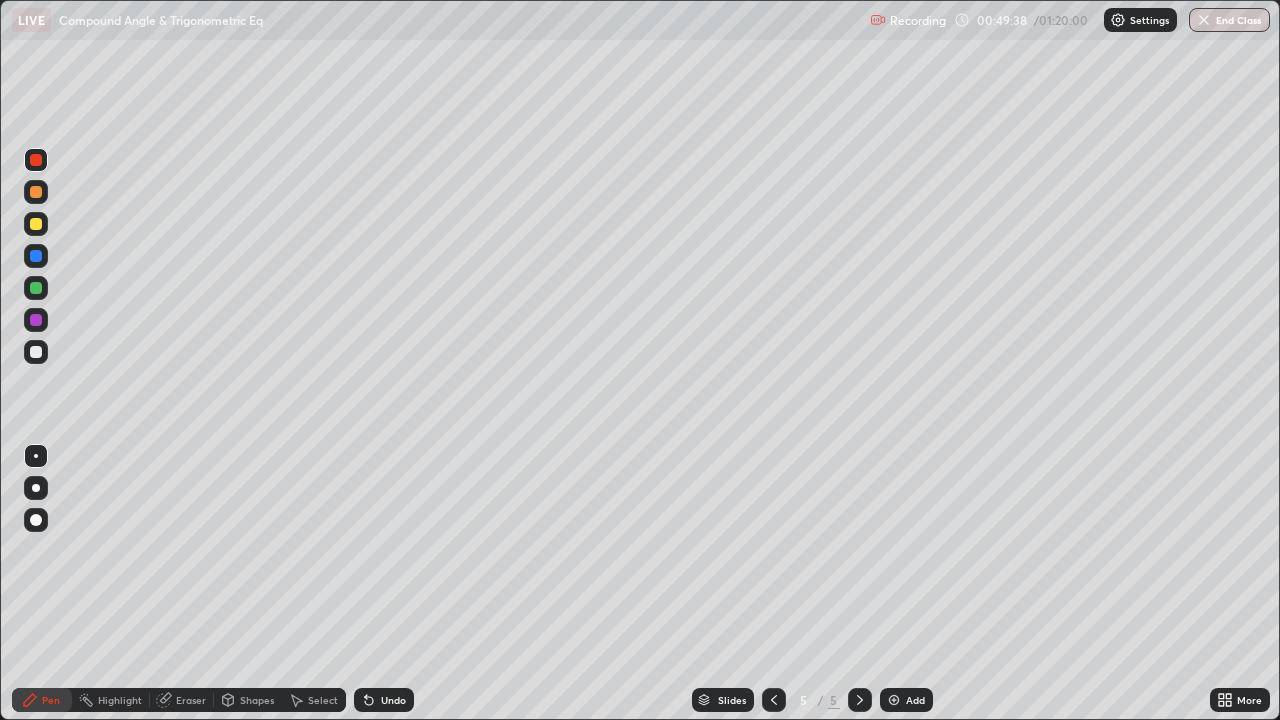 click at bounding box center (894, 700) 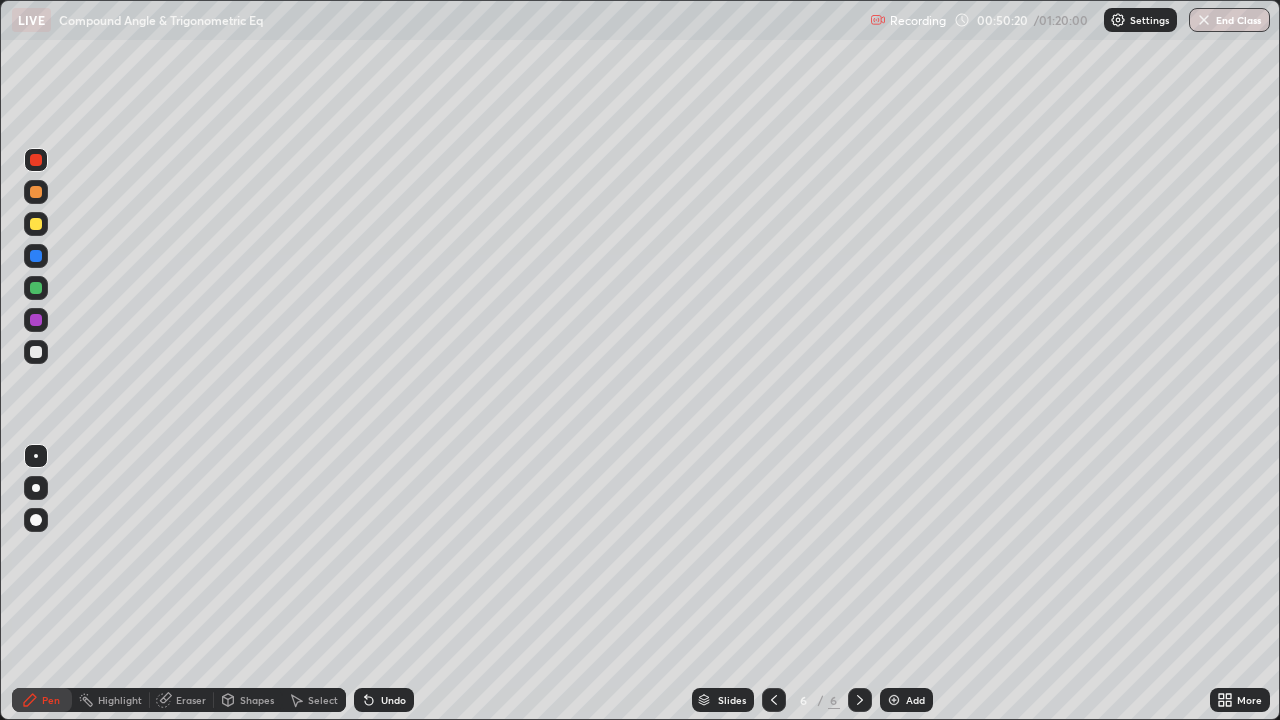 click on "Eraser" at bounding box center (191, 700) 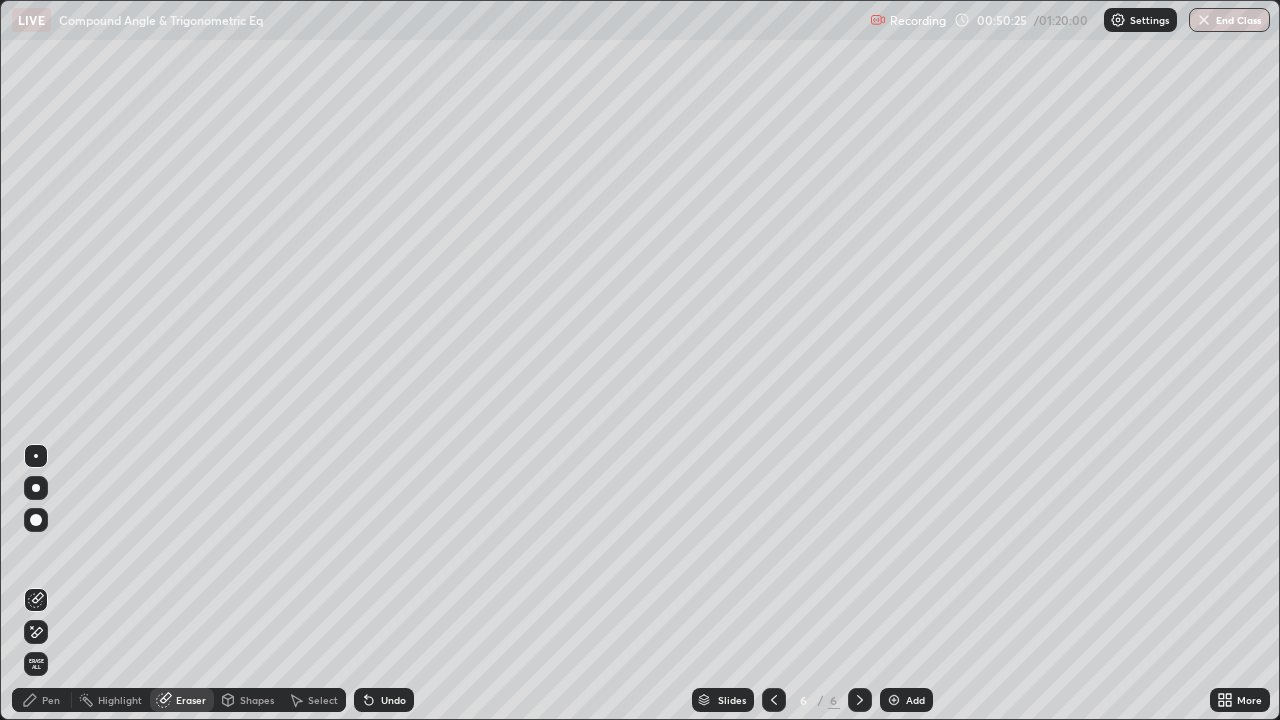 click on "Pen" at bounding box center (51, 700) 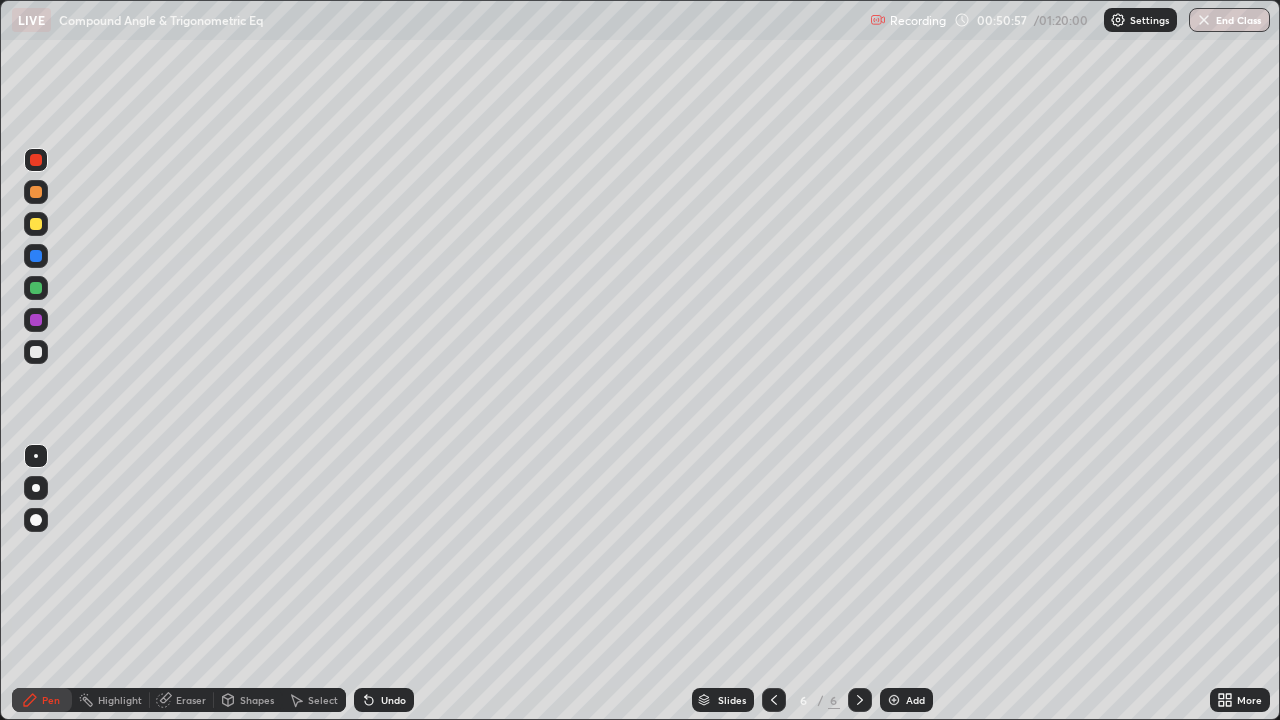 click on "Eraser" at bounding box center (191, 700) 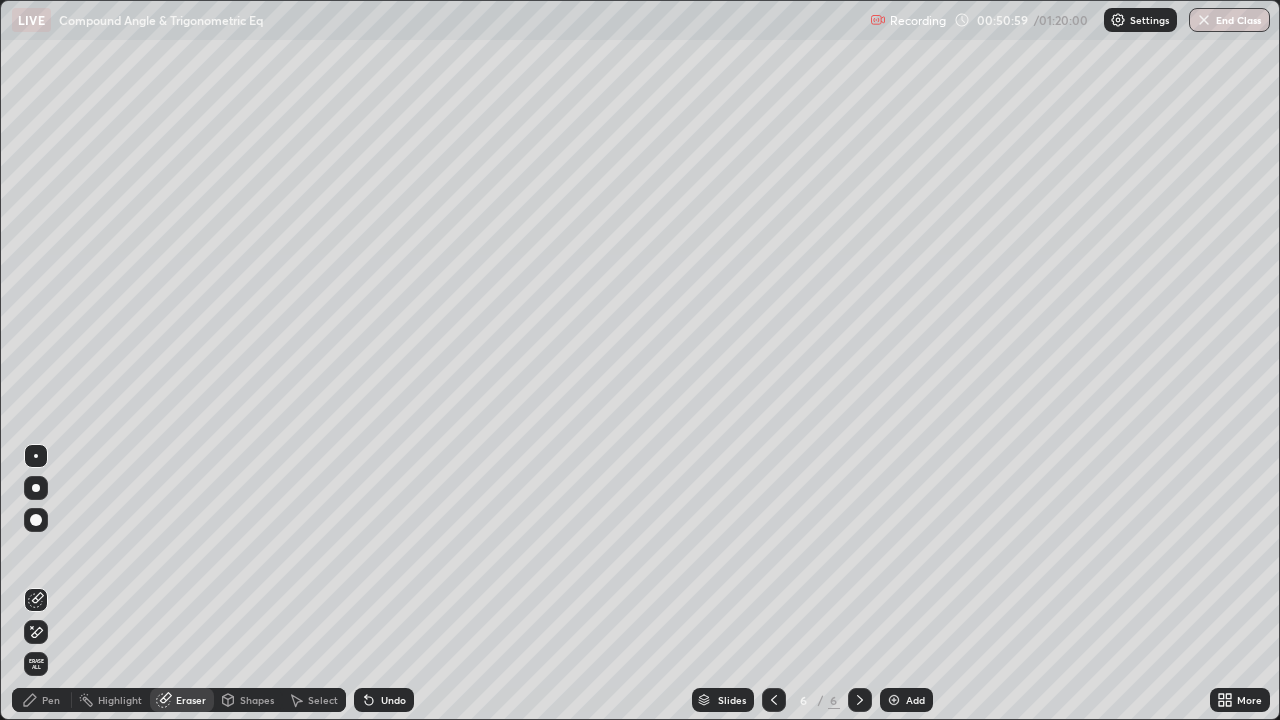 click on "Pen" at bounding box center (51, 700) 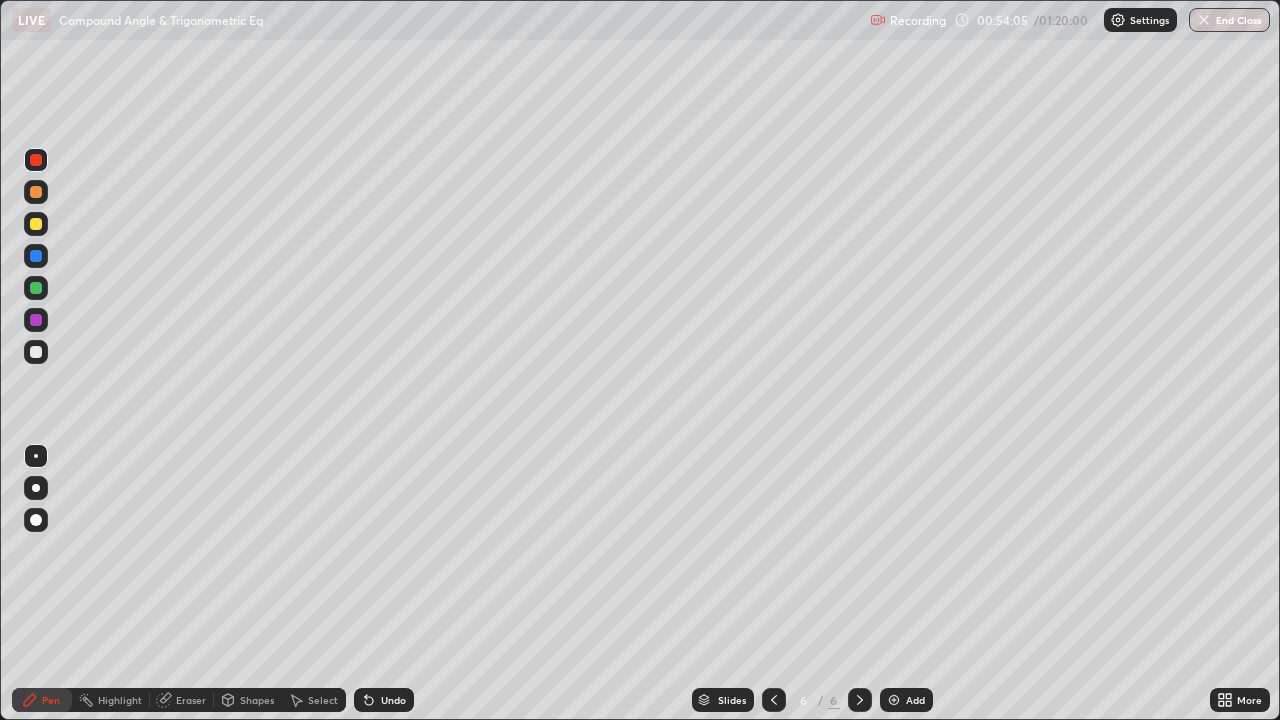 click on "Eraser" at bounding box center [191, 700] 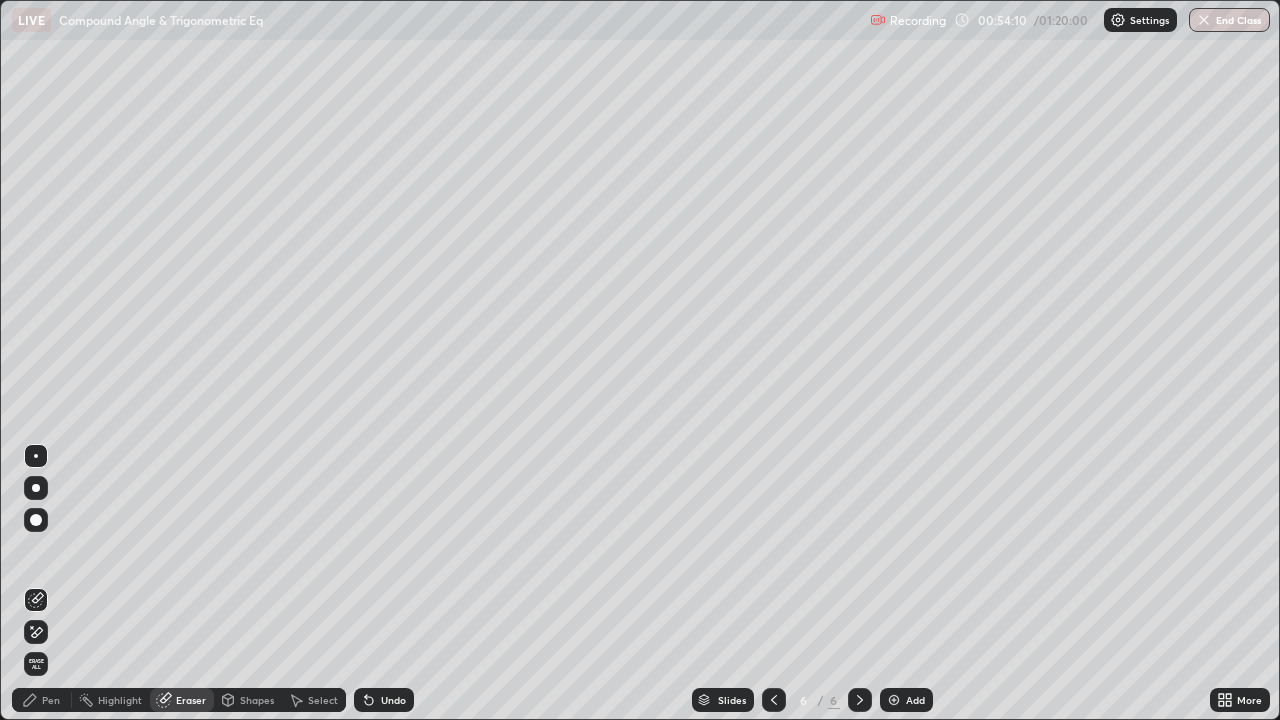 click on "Pen" at bounding box center [51, 700] 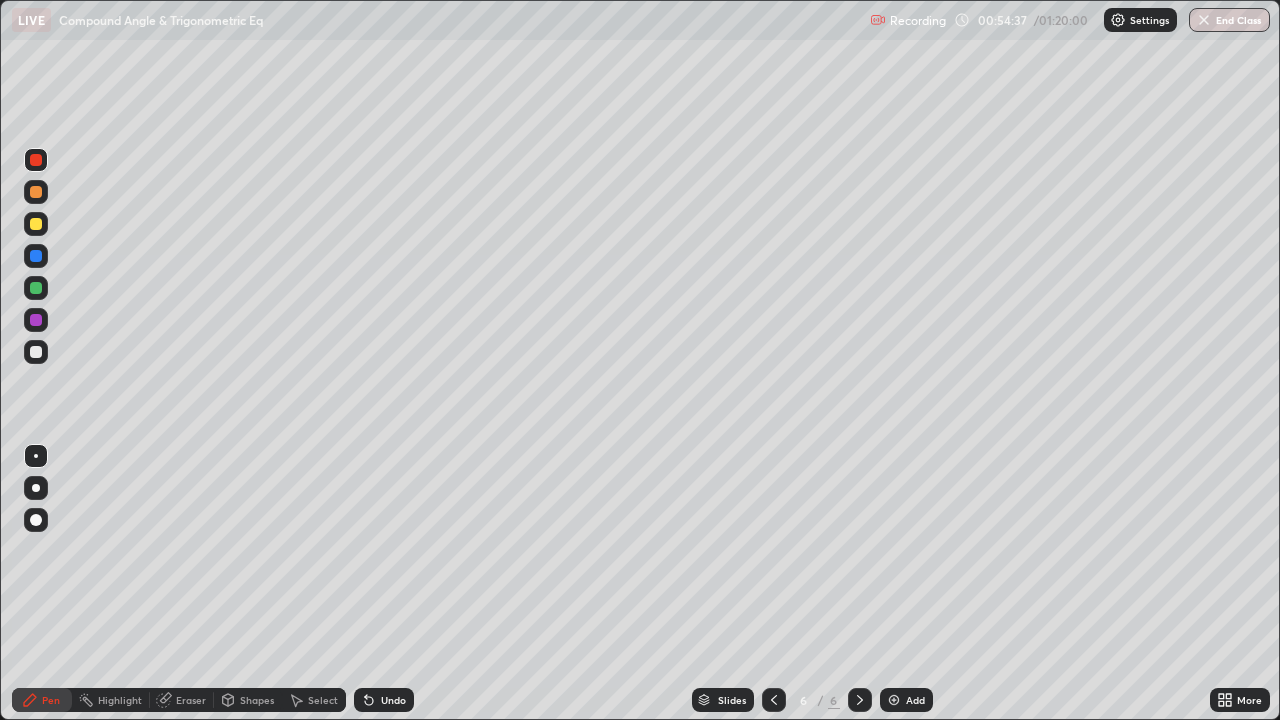 click on "Eraser" at bounding box center (191, 700) 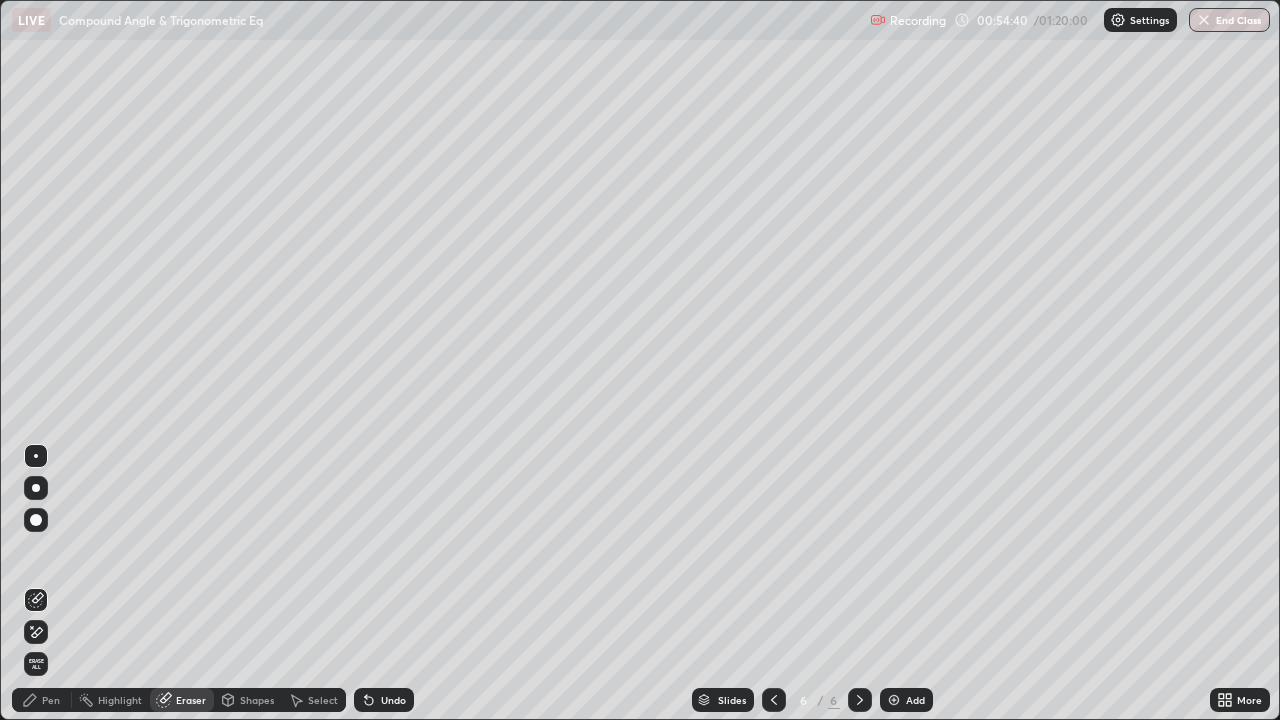 click on "Pen" at bounding box center [51, 700] 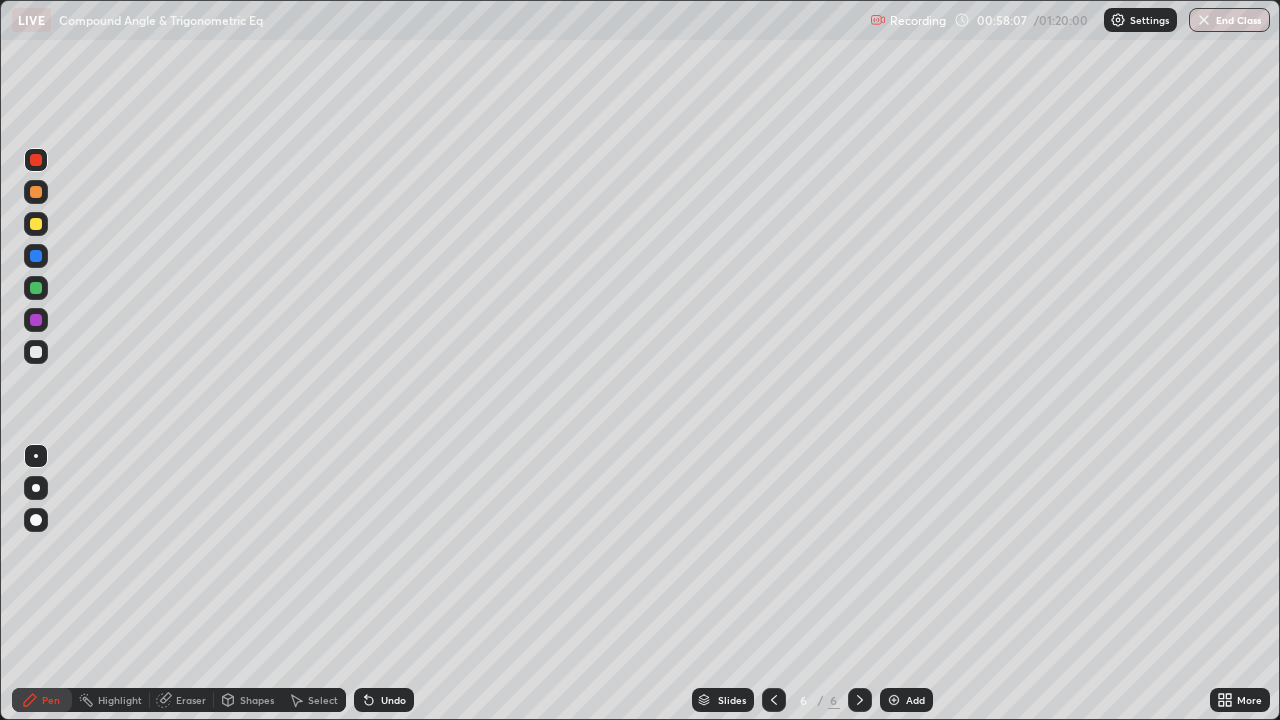 click at bounding box center (894, 700) 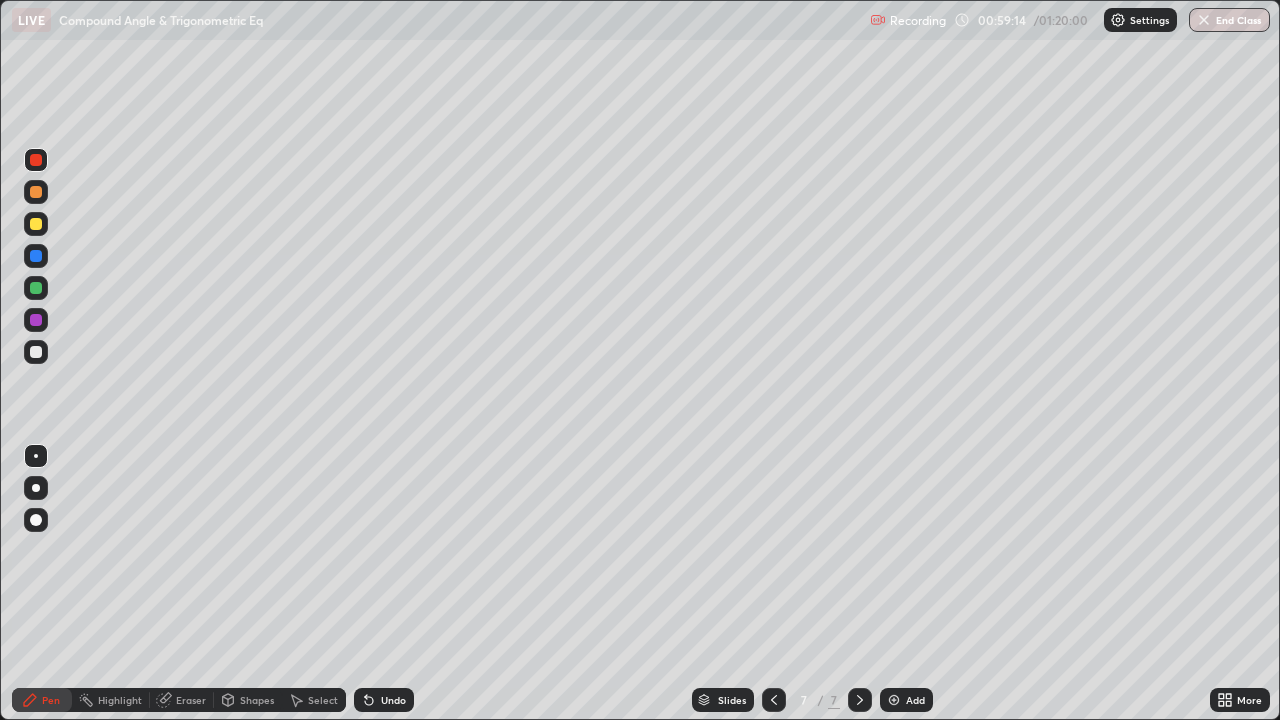 click on "Eraser" at bounding box center (191, 700) 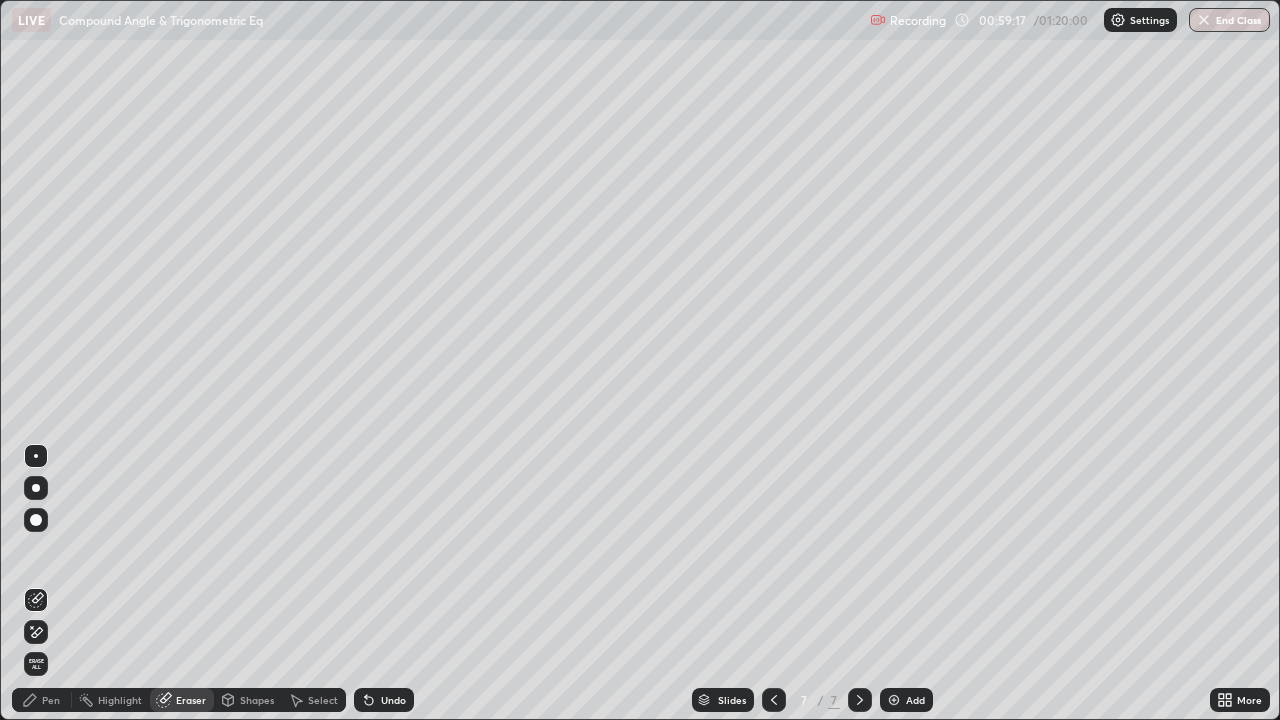 click on "Pen" at bounding box center [51, 700] 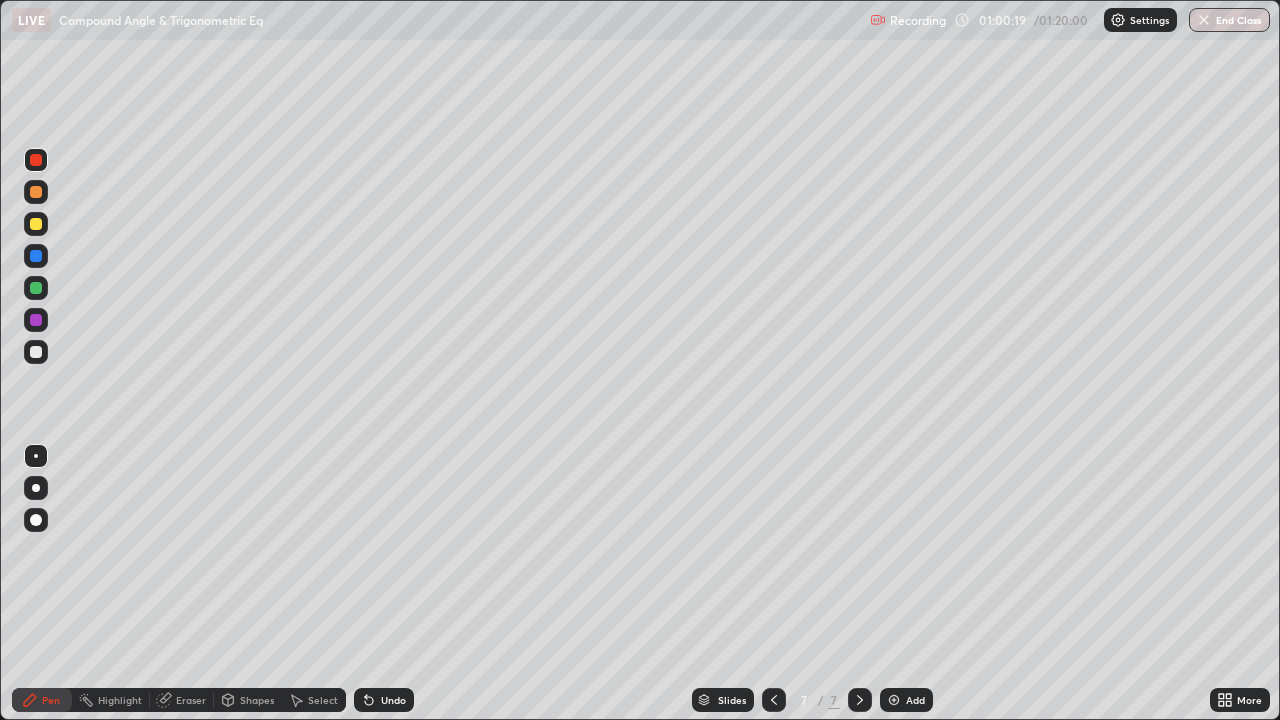 click on "Eraser" at bounding box center [191, 700] 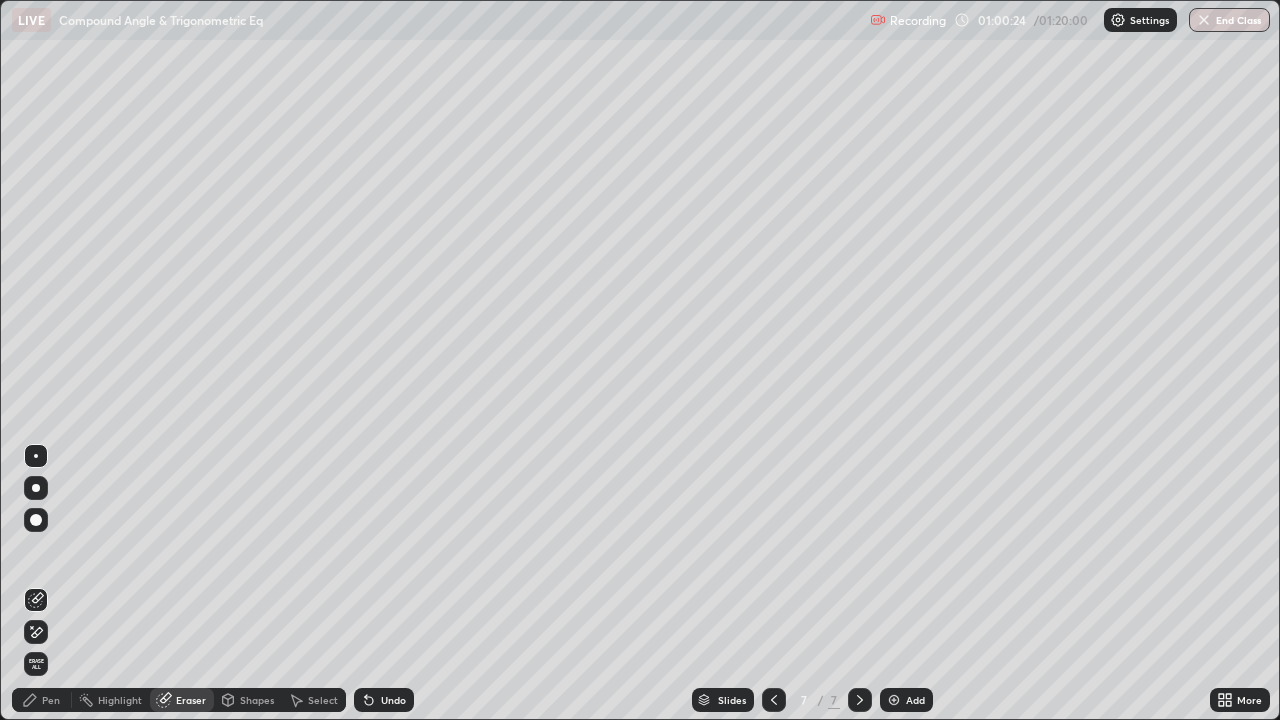 click on "Pen" at bounding box center [51, 700] 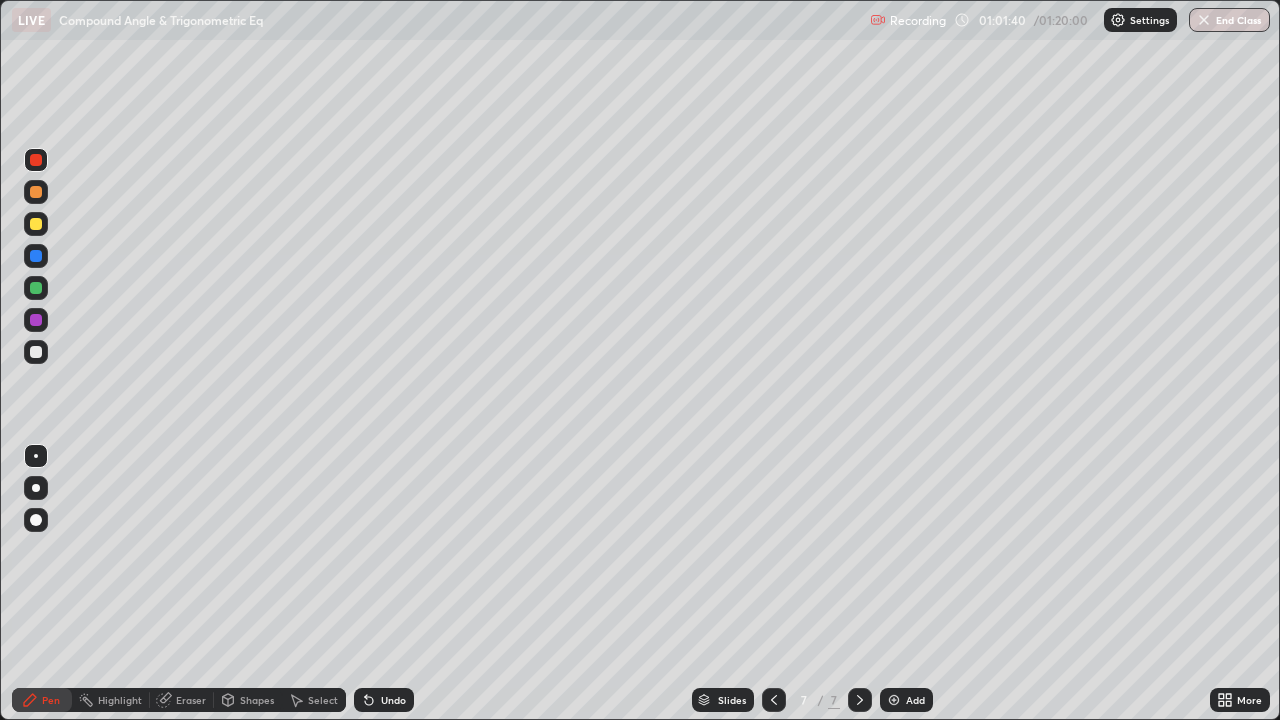 click on "Eraser" at bounding box center [191, 700] 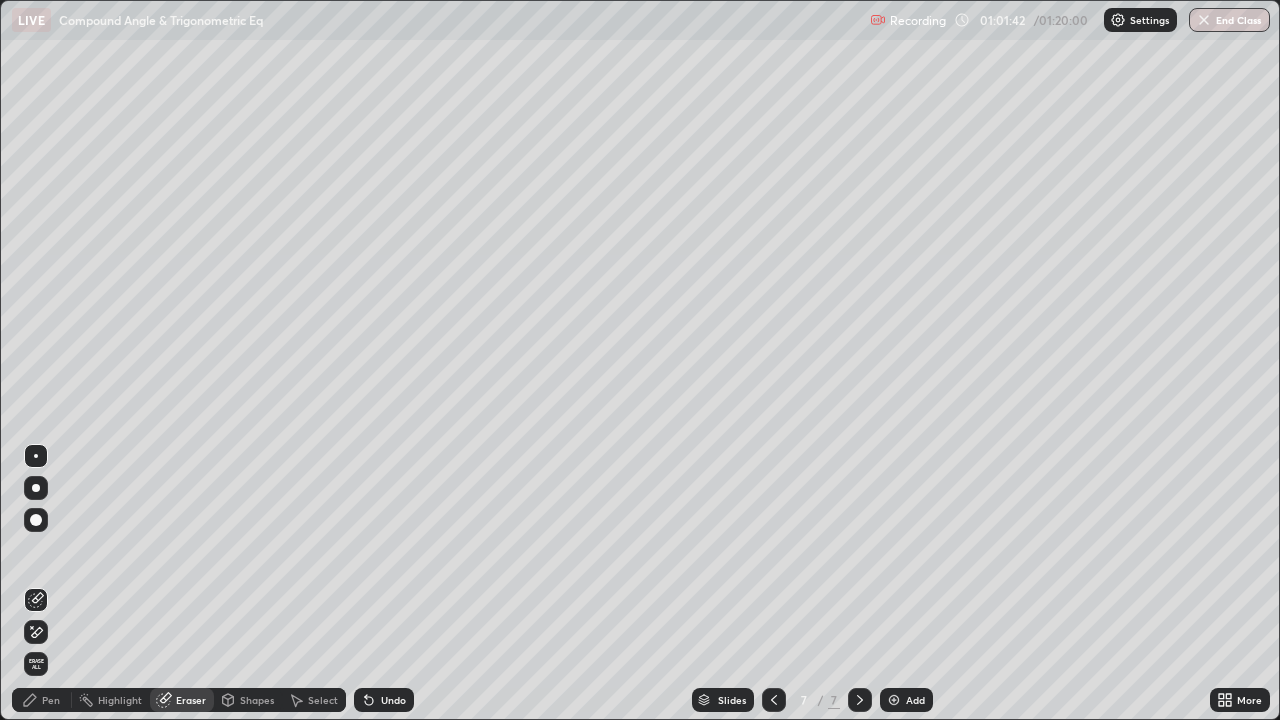 click on "Pen" at bounding box center (42, 700) 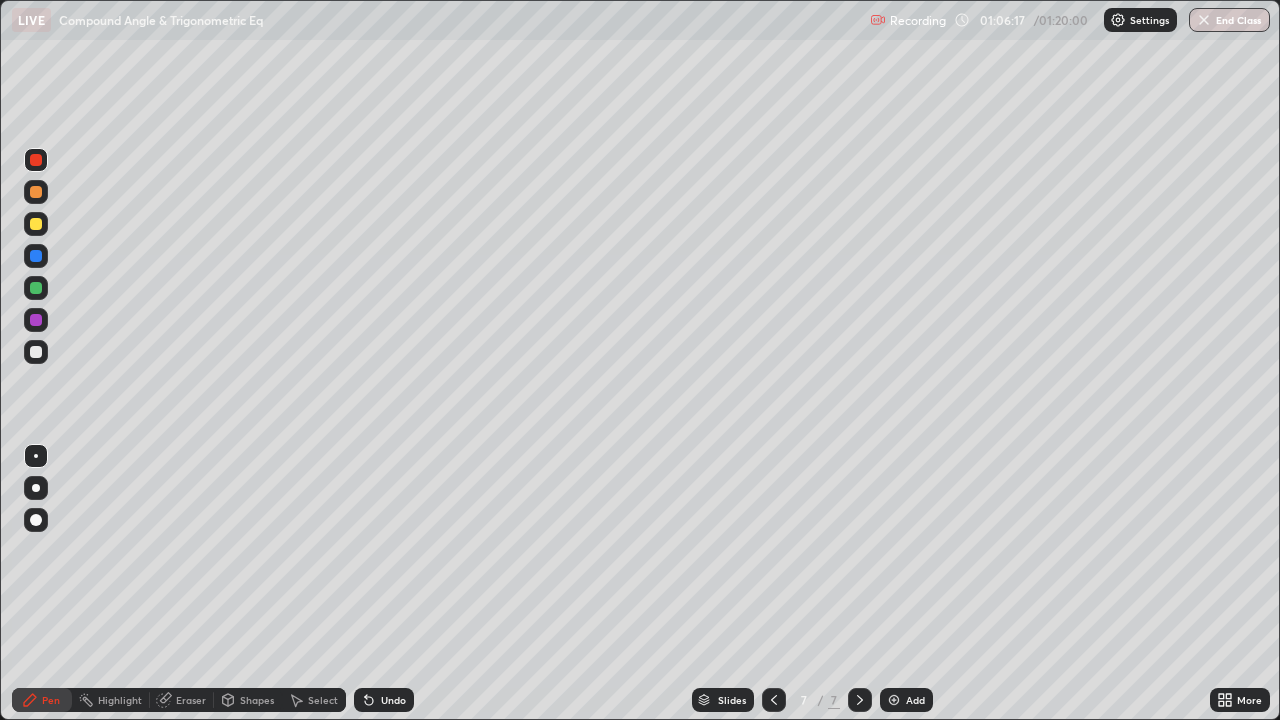 click on "Add" at bounding box center [906, 700] 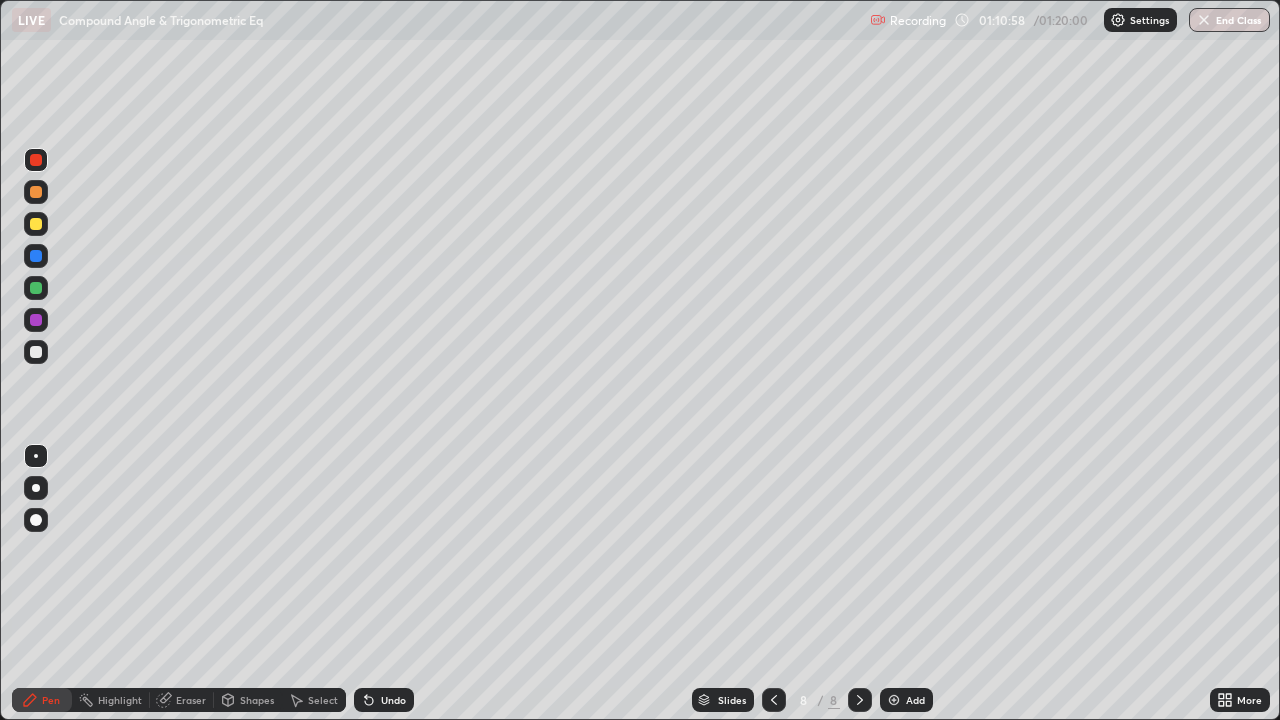 click on "Eraser" at bounding box center [182, 700] 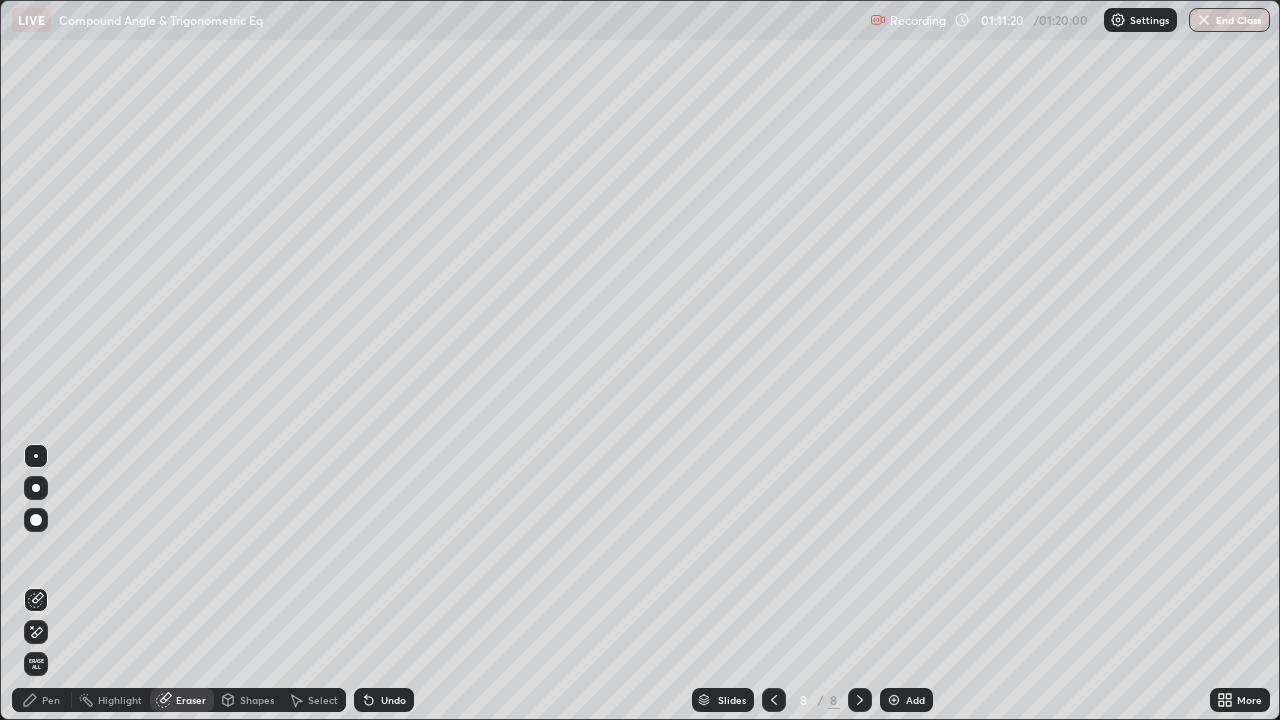 click on "Pen" at bounding box center [42, 700] 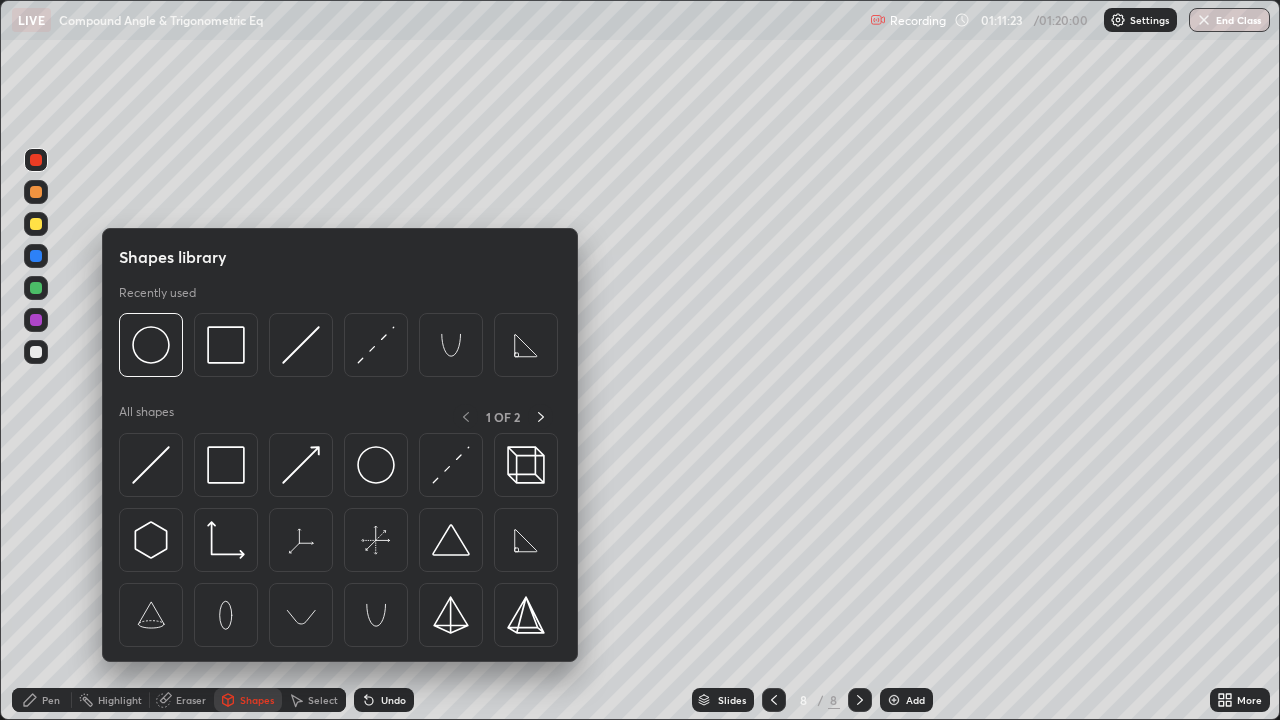 click on "Pen" at bounding box center (51, 700) 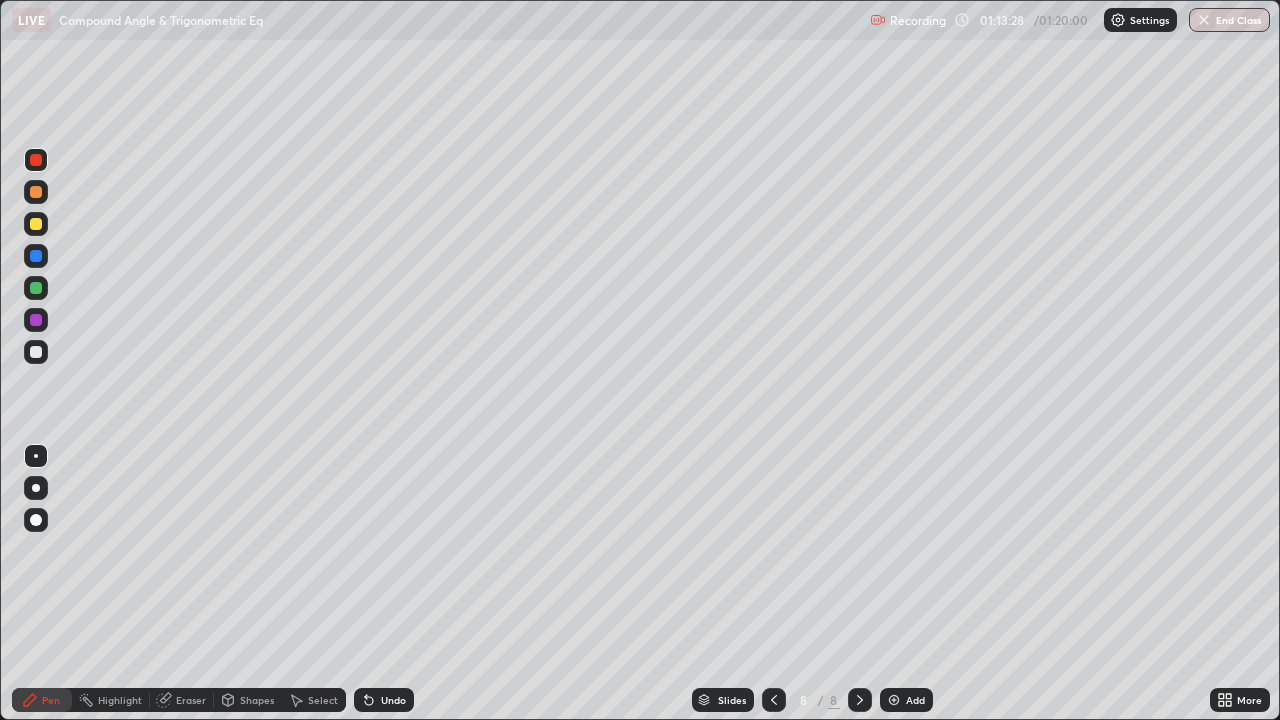 click at bounding box center [894, 700] 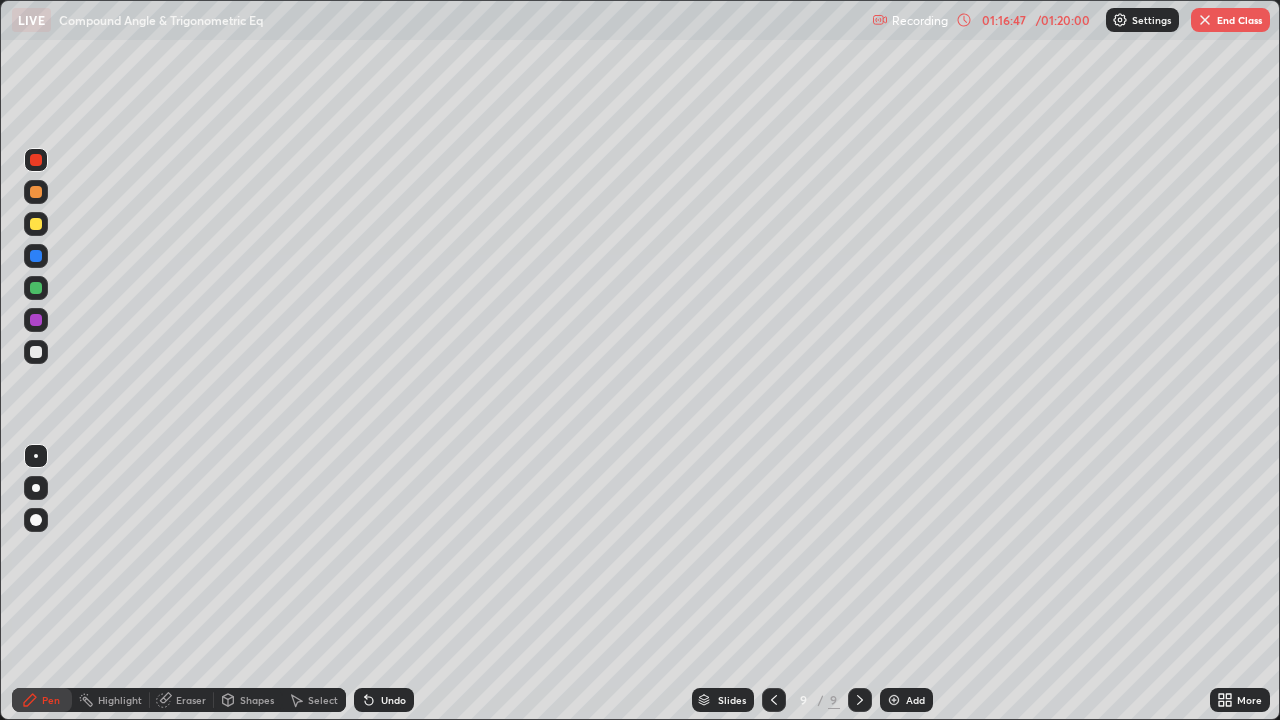 click on "Add" at bounding box center [906, 700] 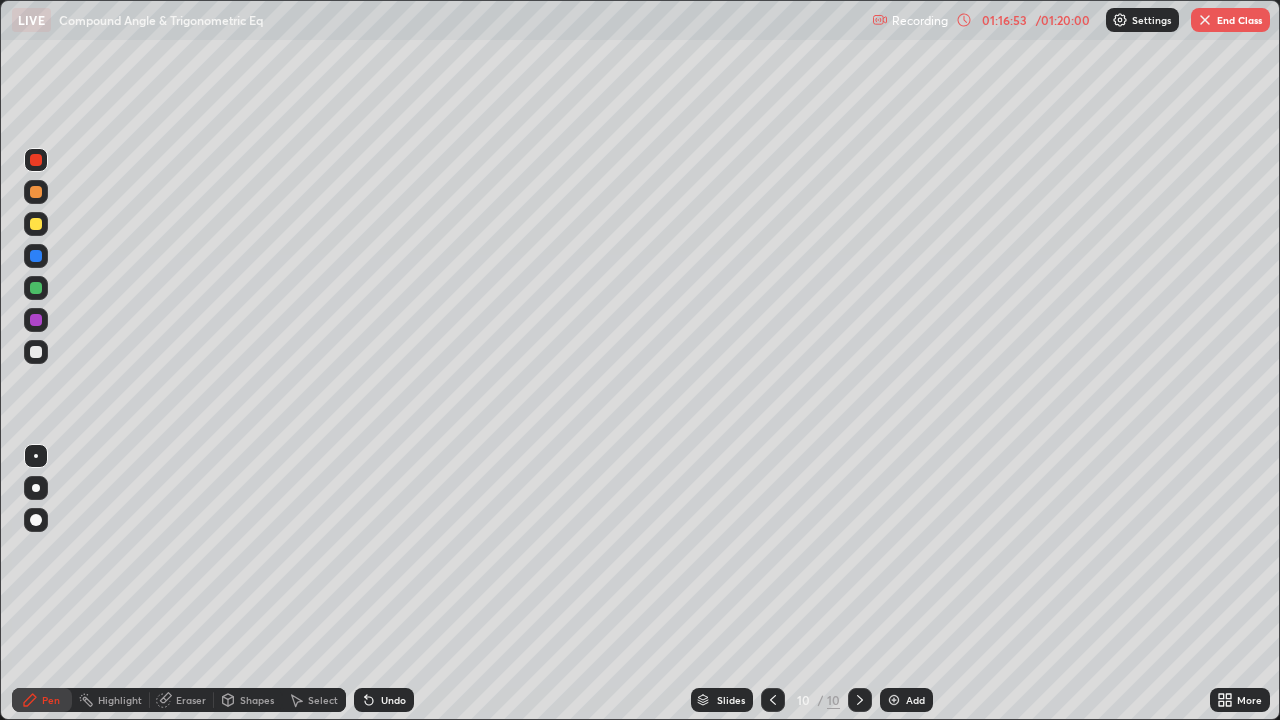 click on "End Class" at bounding box center [1230, 20] 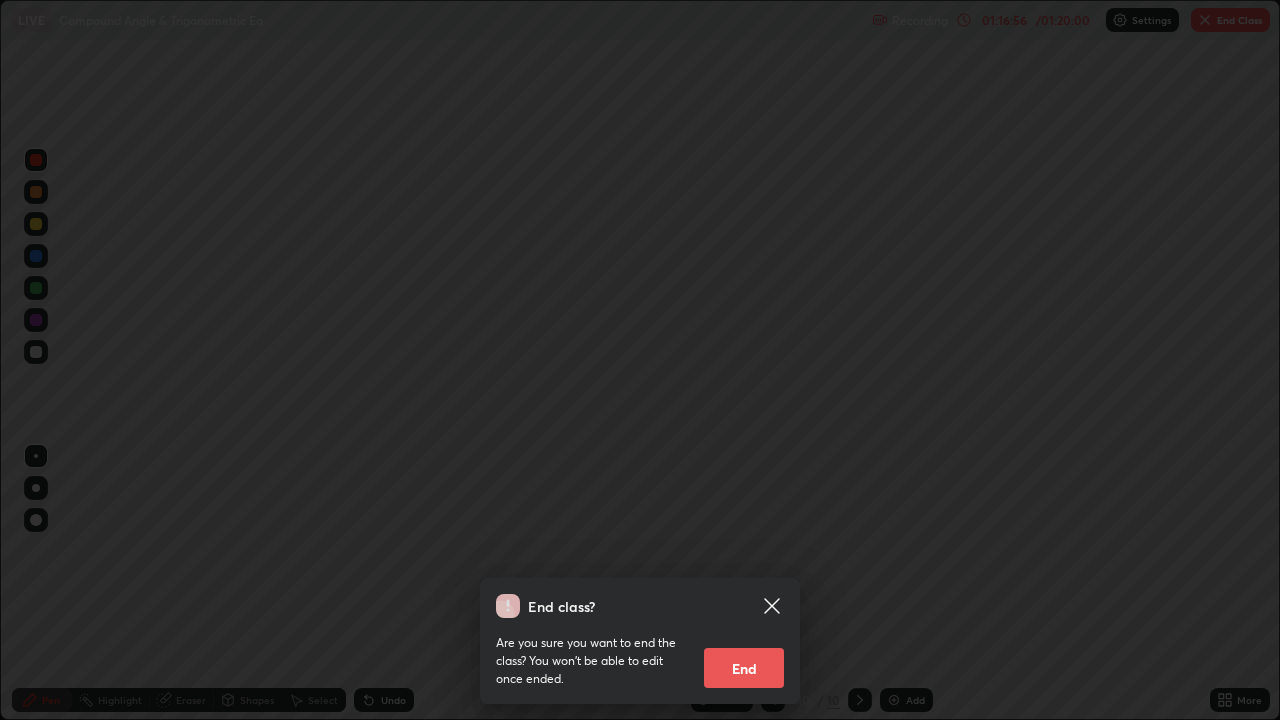 click on "End" at bounding box center [744, 668] 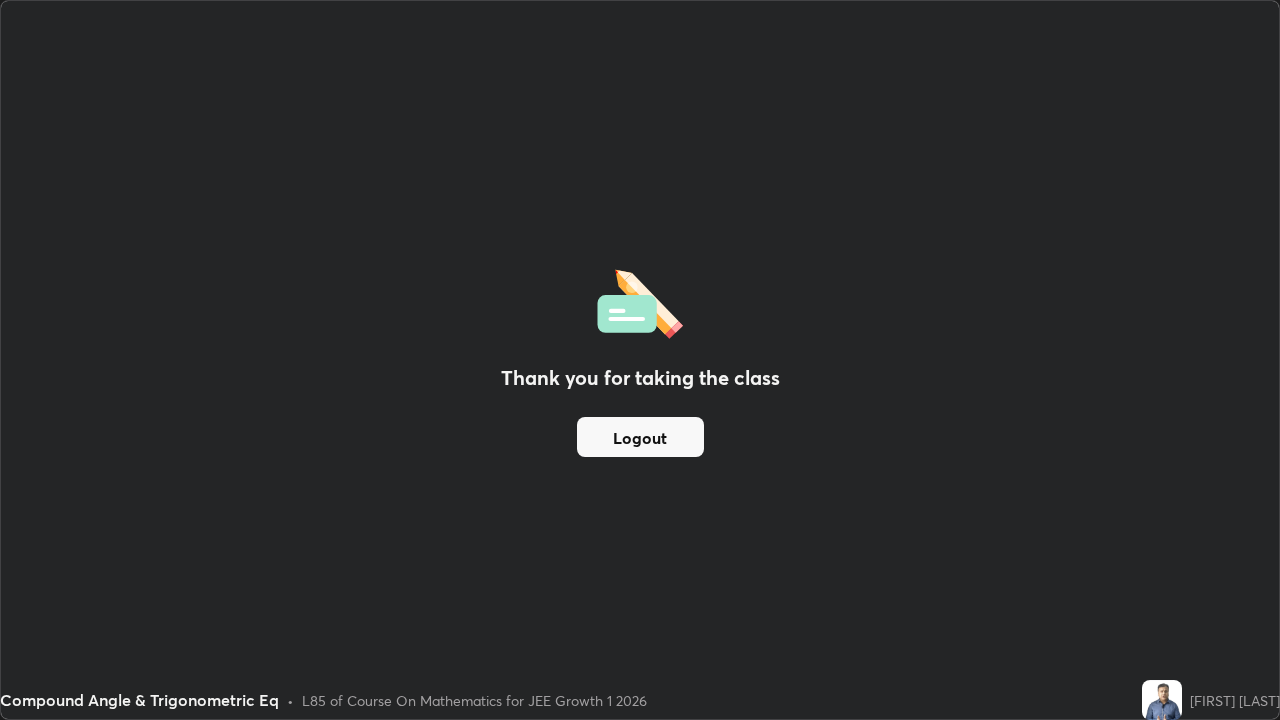 click on "Thank you for taking the class Logout" at bounding box center (640, 360) 